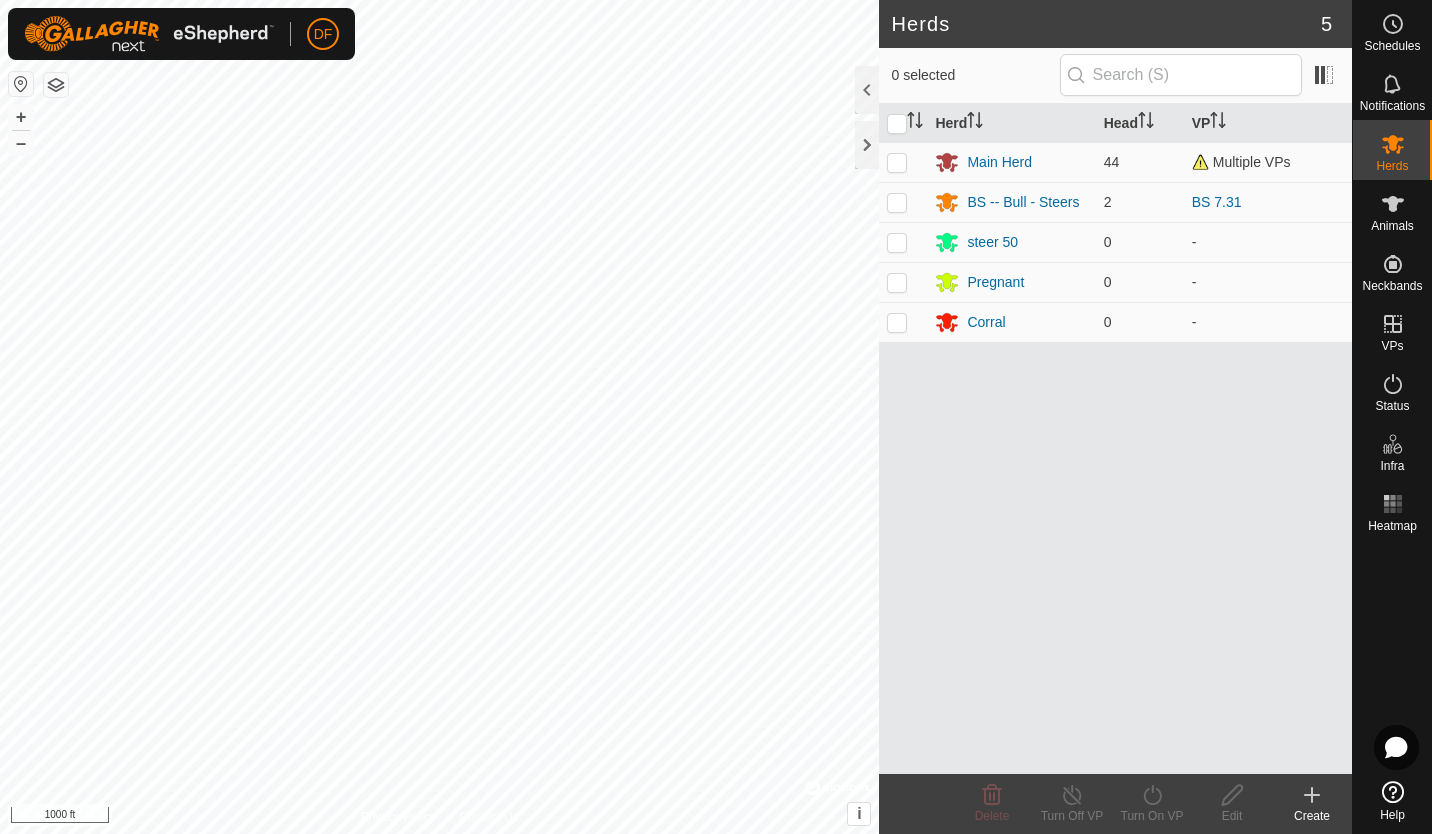 scroll, scrollTop: 0, scrollLeft: 0, axis: both 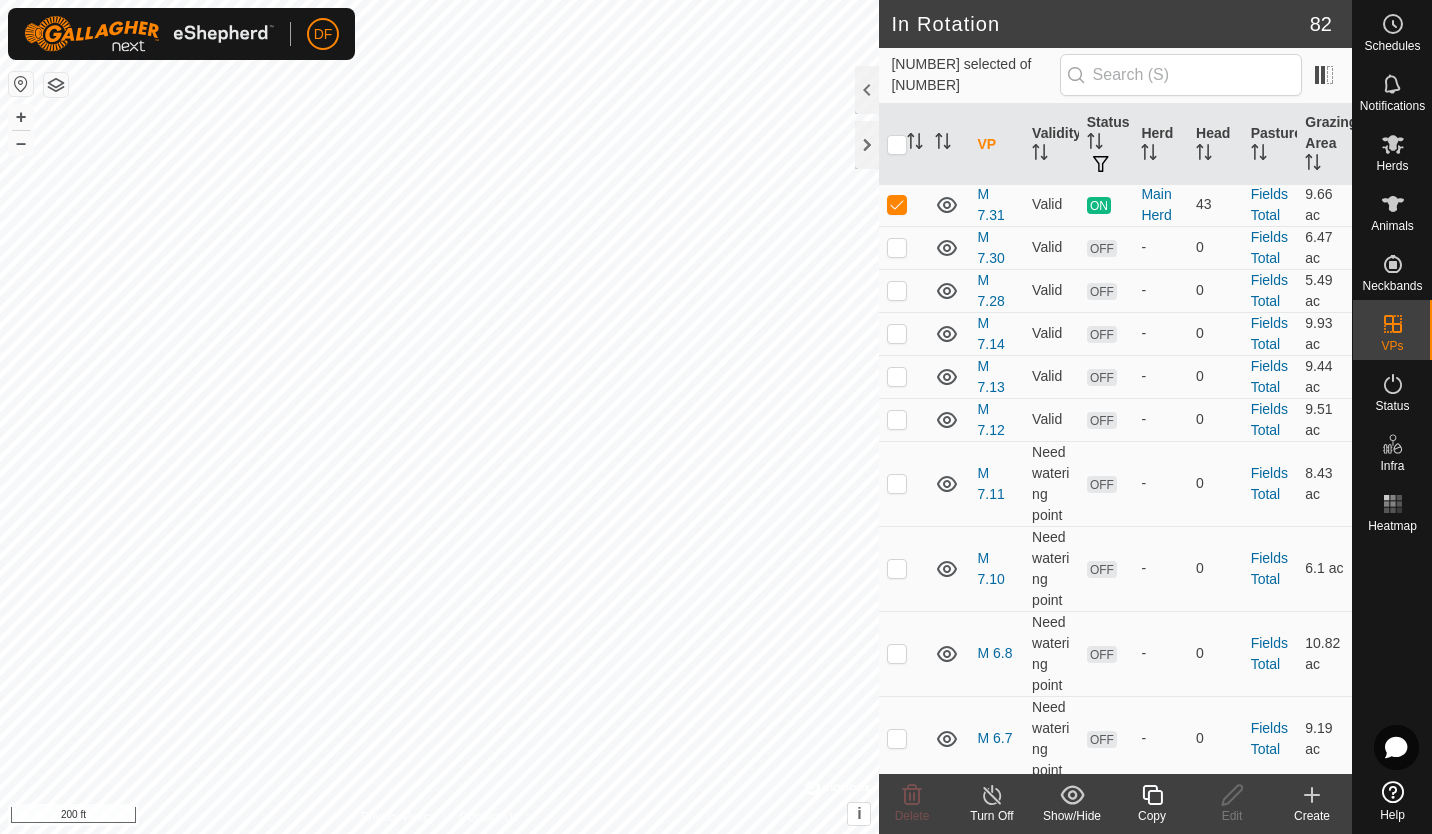 click 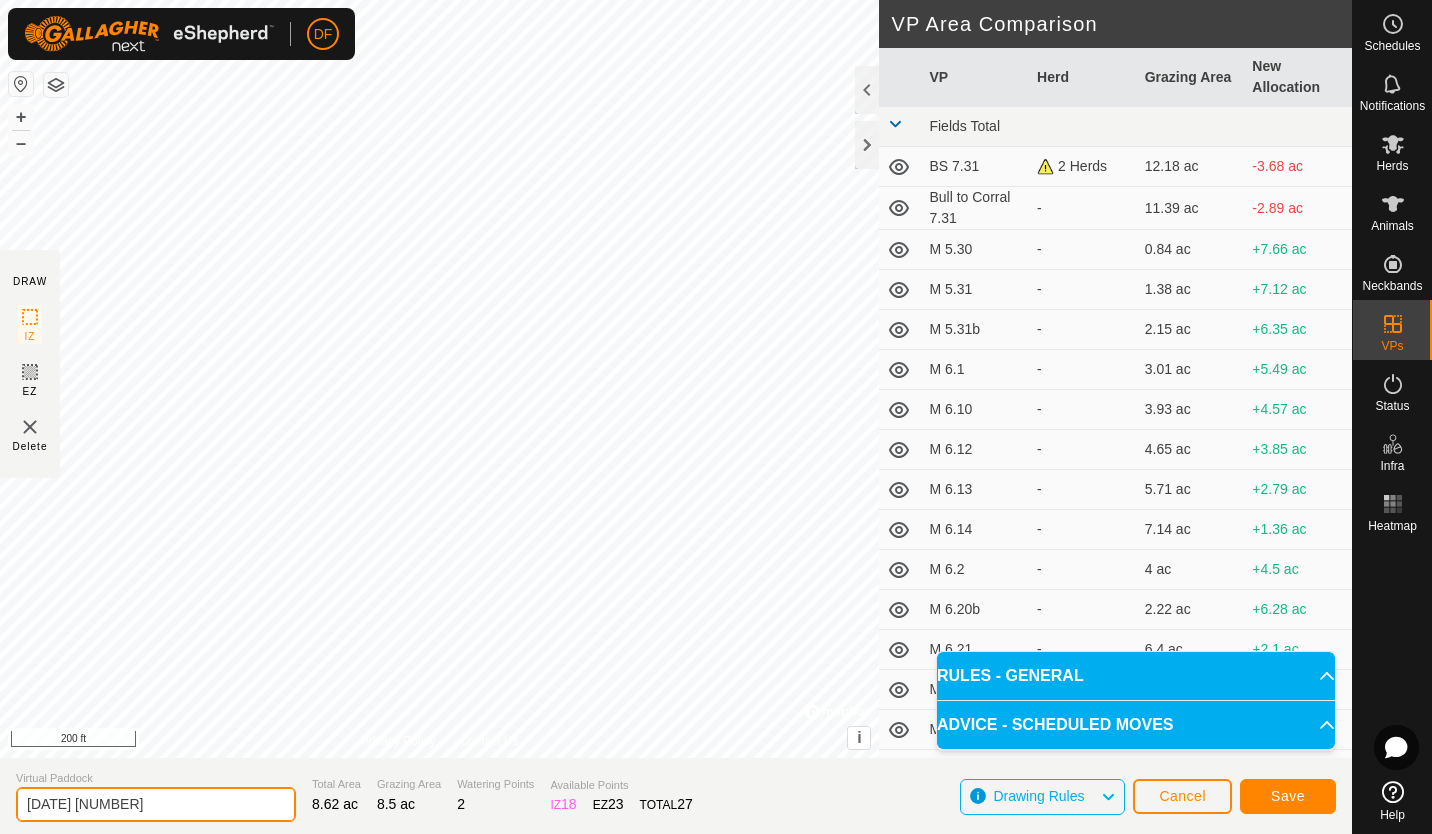 drag, startPoint x: 179, startPoint y: 800, endPoint x: -4, endPoint y: 830, distance: 185.44272 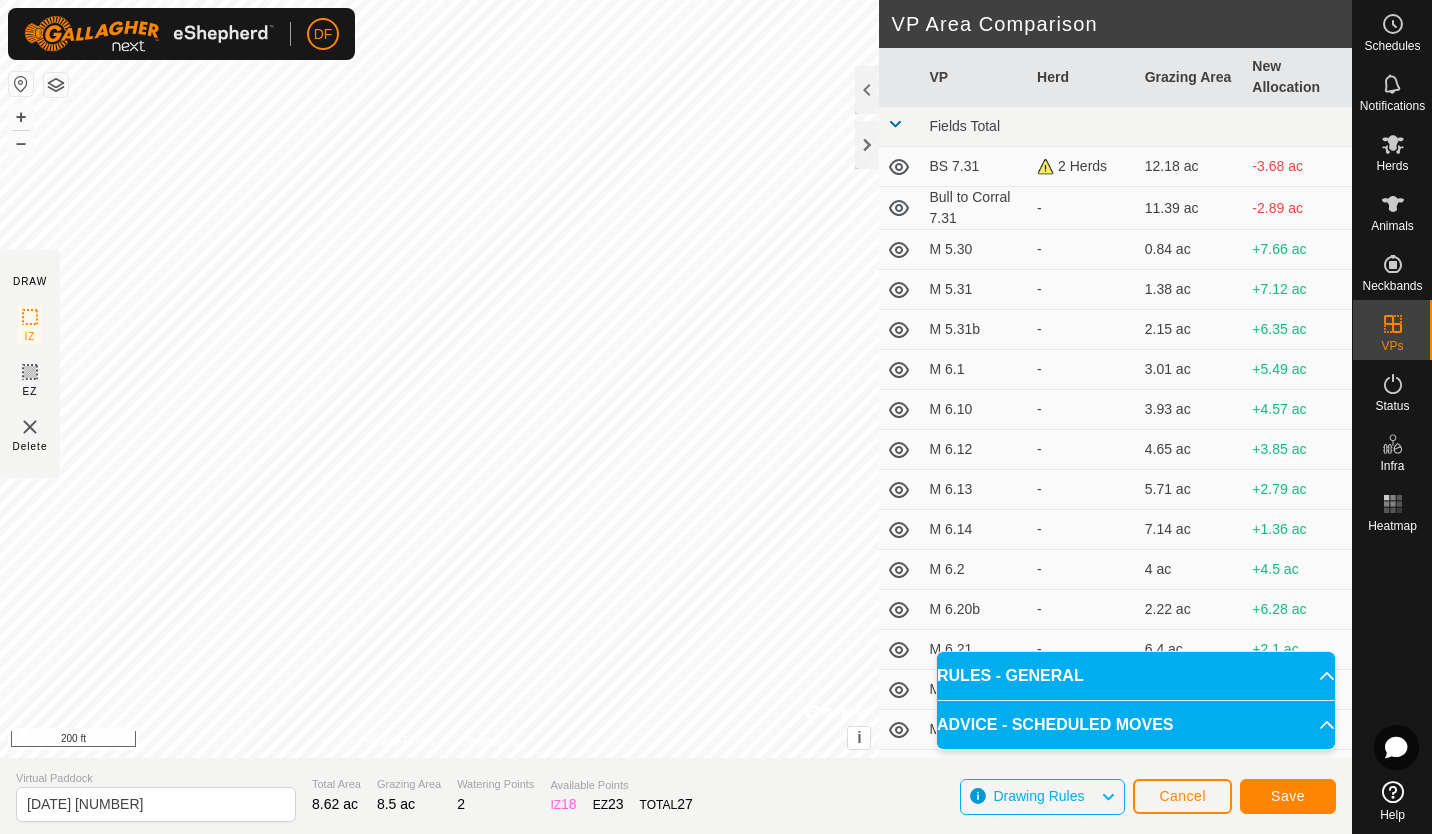 click on "IZ EZ IZ  ©  ©  200 ft VP     VP   Herd   Grazing Area   New Allocation  Fields Total  BS 7.31   2 Herds   12.18 ac  -3.68 ac  Bull to Corral 7.31  -  11.39 ac  -2.89 ac  M 5.30  -  0.84 ac  +7.66 ac  M 5.31  -  1.38 ac  +7.12 ac  M 5.31b  -  2.15 ac  +6.35 ac  M 6.1  -  3.01 ac  +5.49 ac  M 6.10  -  3.93 ac  +4.57 ac  M 6.12  -  4.65 ac  +3.85 ac  M 6.13  -  5.71 ac  +2.79 ac  M 6.14  -  7.14 ac  +1.36 ac  M 6.2  -  4 ac  +4.5 ac  M 6.20b  -  2.22 ac  +6.28 ac  M 6.21  -  6.4 ac  +2.1 ac  M 6.23  -  2.52 ac  +5.98 ac  M 6.23b  -  3.56 ac  +4.94 ac  M 6.24  -  4.62 ac  +3.88 ac  M 6.25  -  6.47 ac  +2.03 ac  M 6.26  -  7.98 ac  +0.52 ac  M 6.27  -  9.24 ac  -0.74 ac  M 6.28  -  4.7 ac  +3.81 ac  M 6.28 sat AM  -  6.97 ac  +1.53 ac  M 6.28 Sat PM  -" at bounding box center [716, 417] 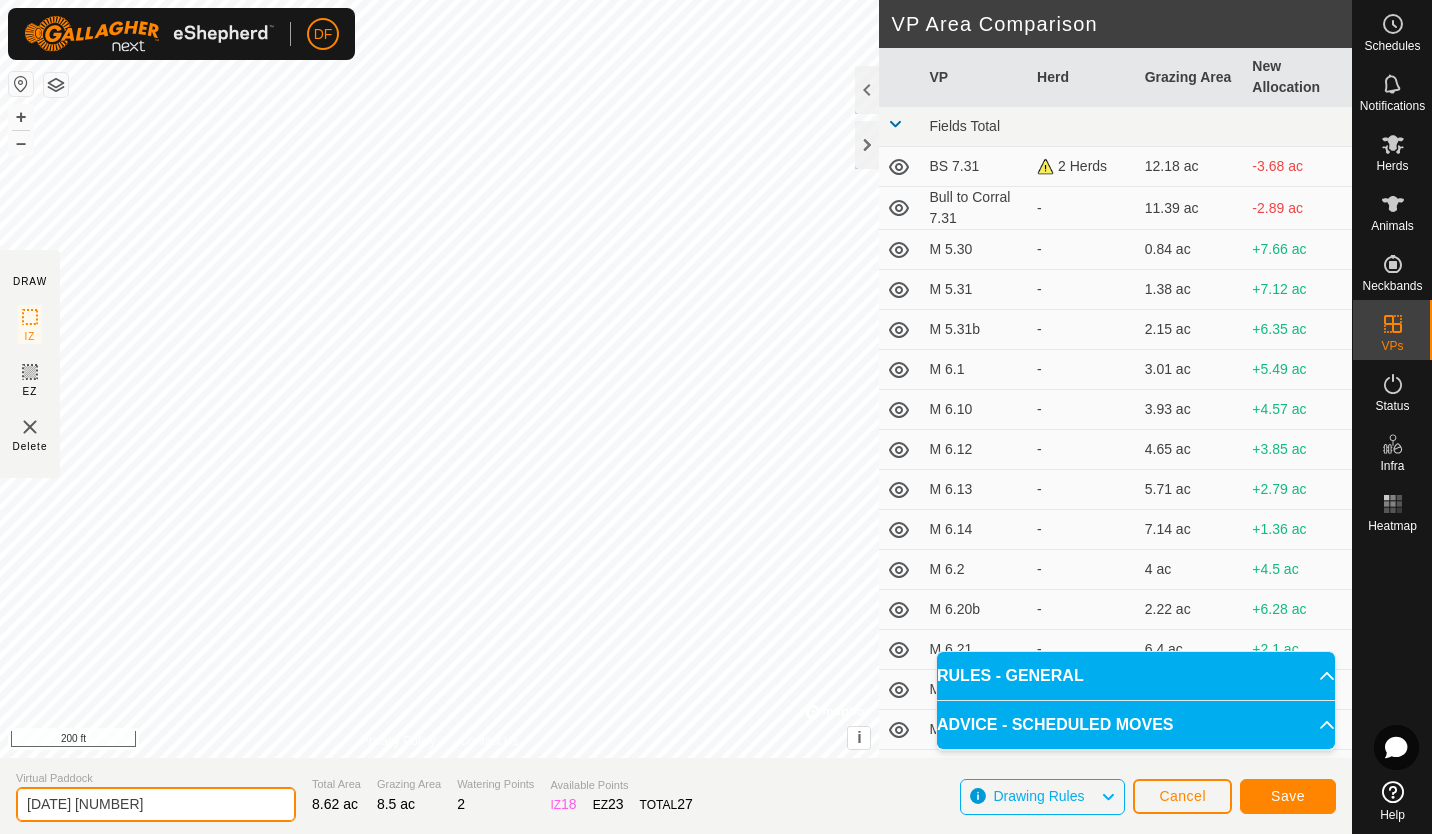 click on "[DATE] [NUMBER]" 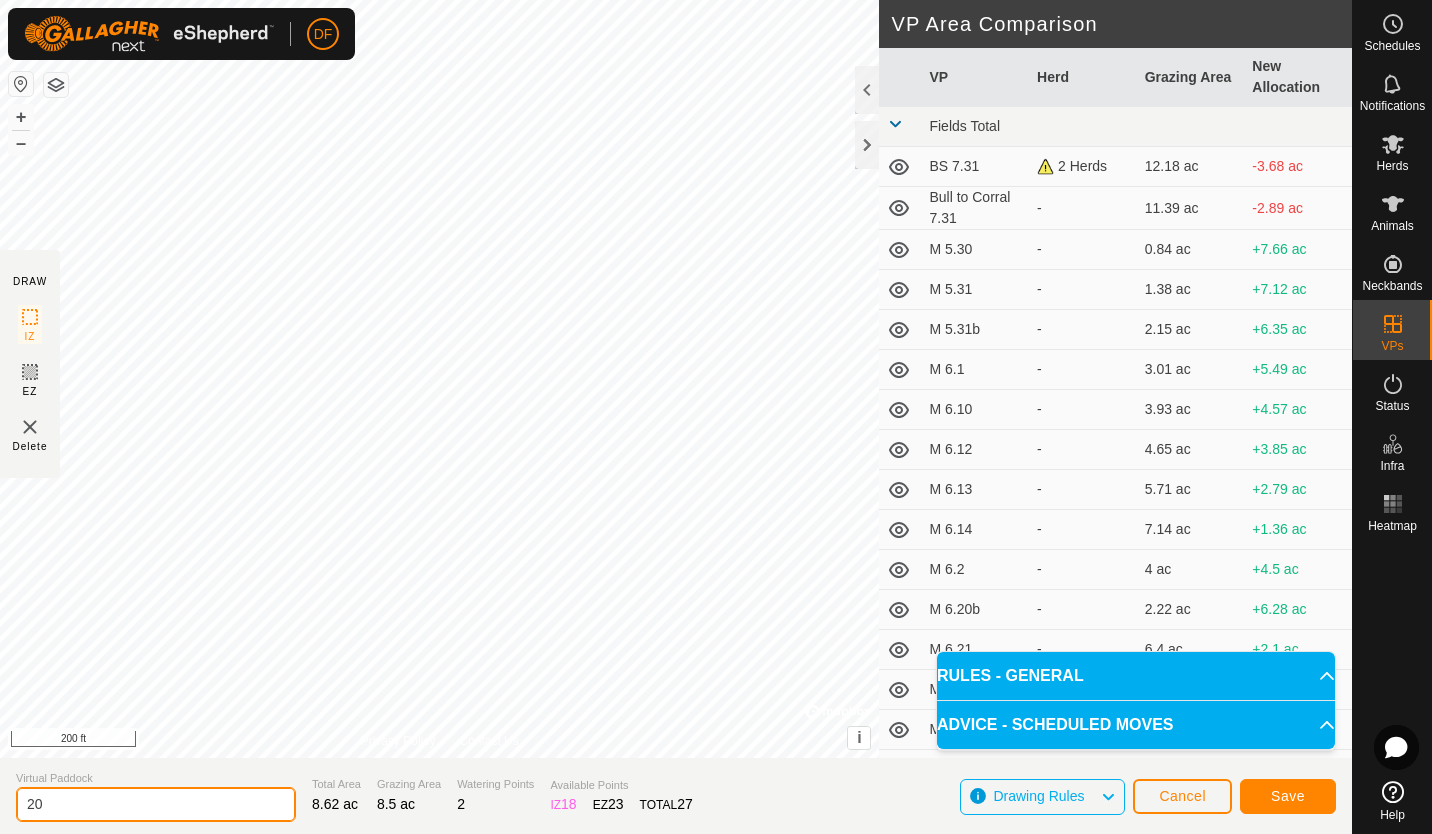 type on "2" 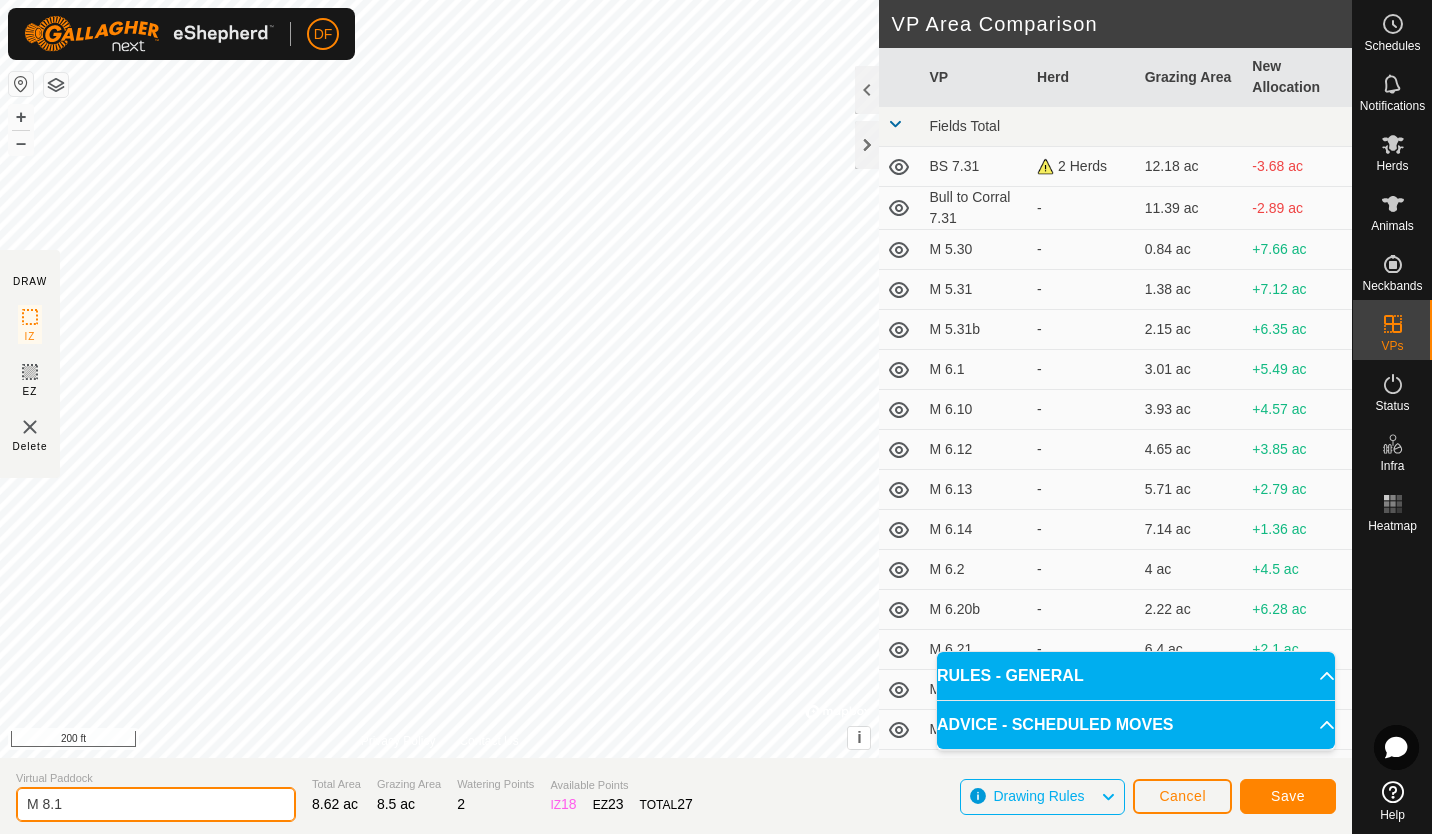 type on "M 8.1" 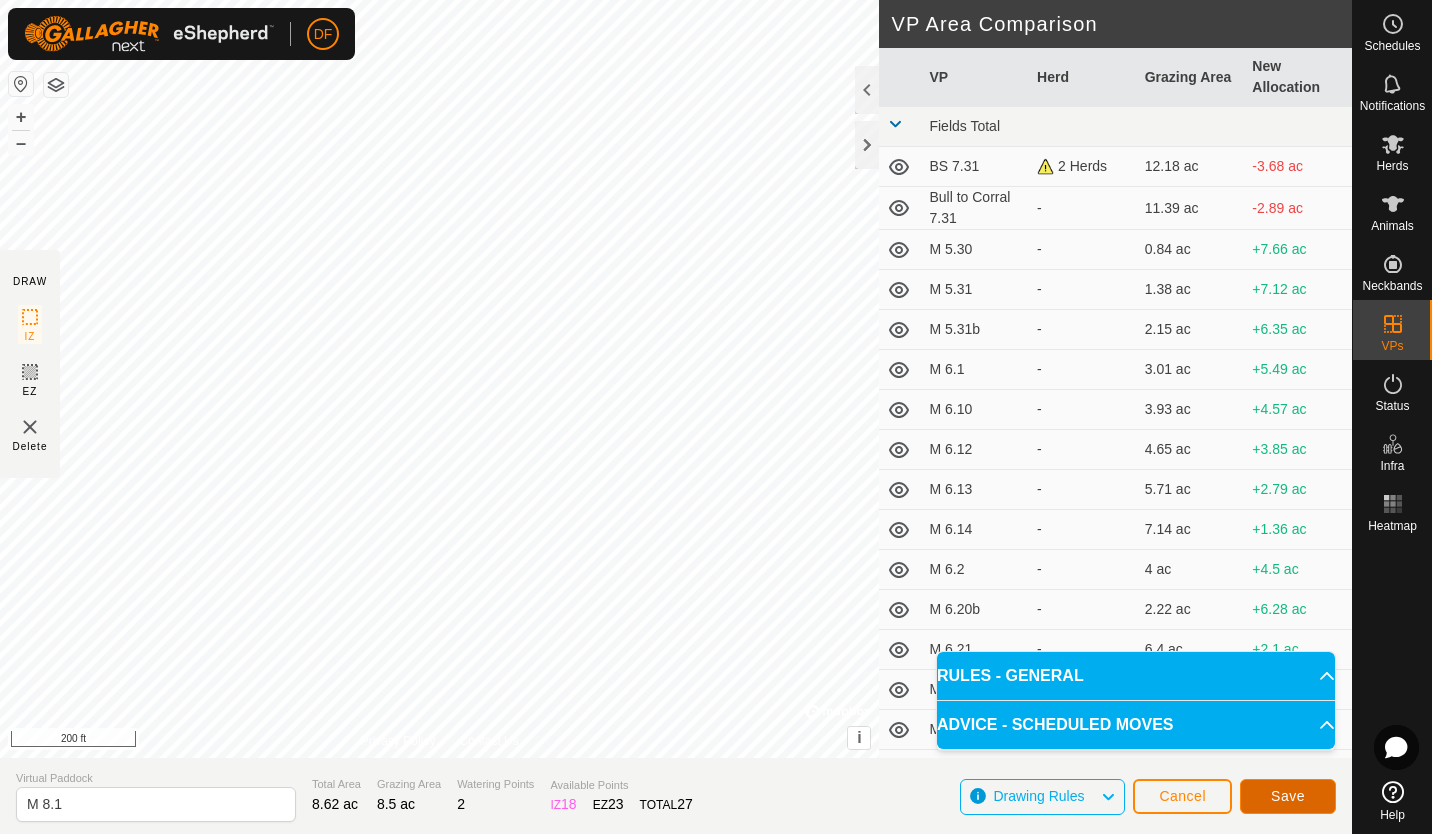 click on "Save" 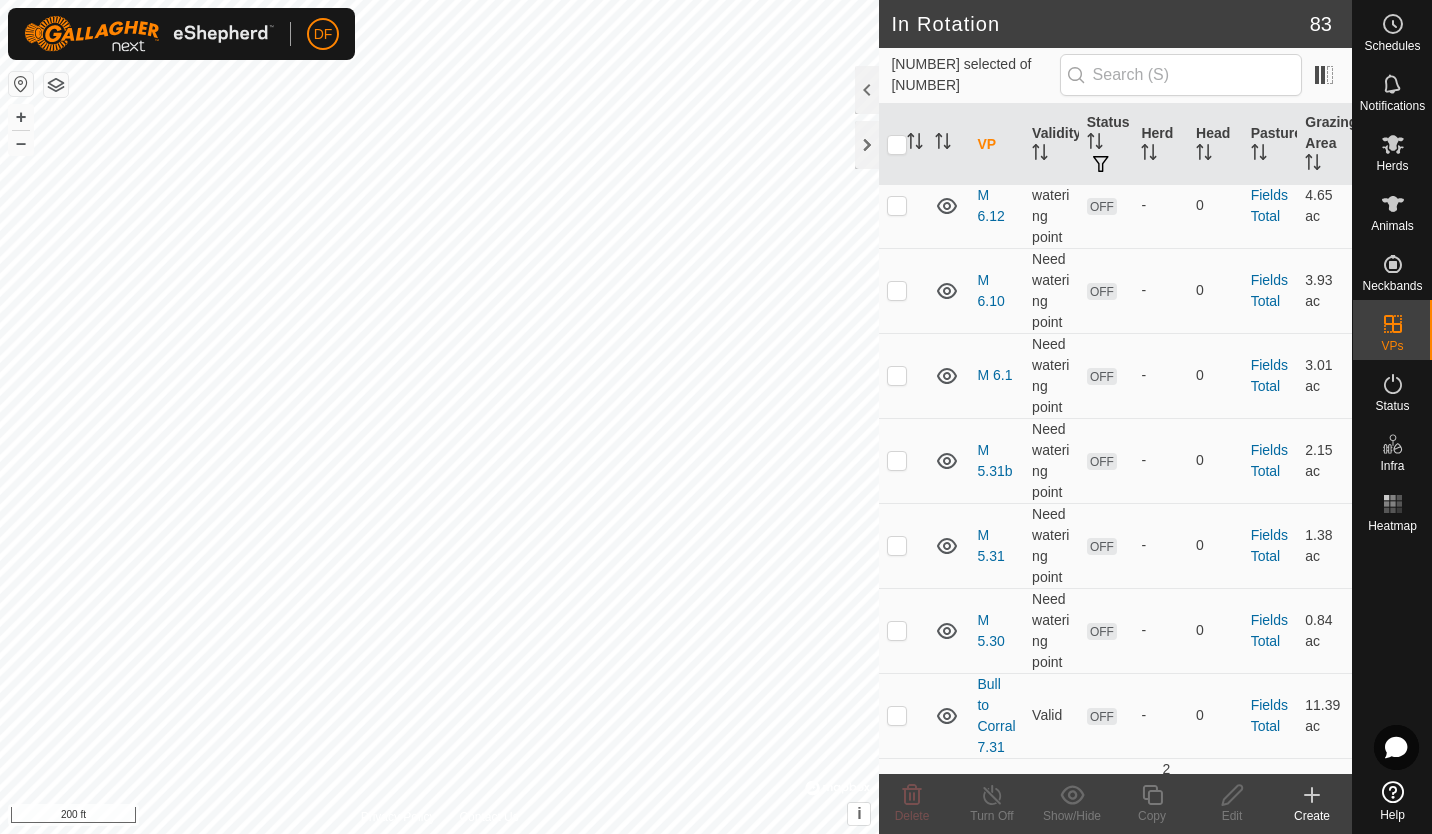 scroll, scrollTop: 3824, scrollLeft: 0, axis: vertical 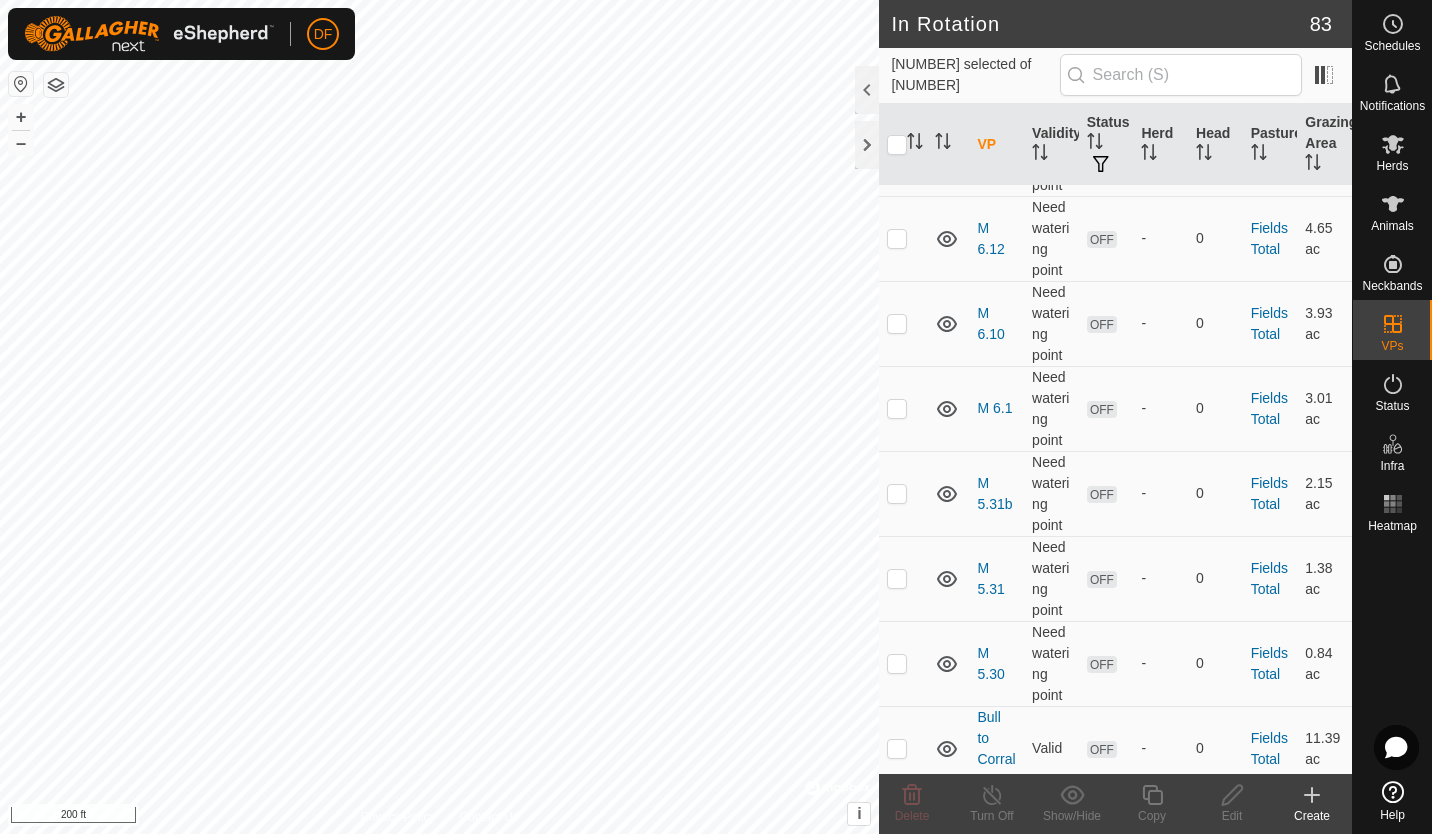 click 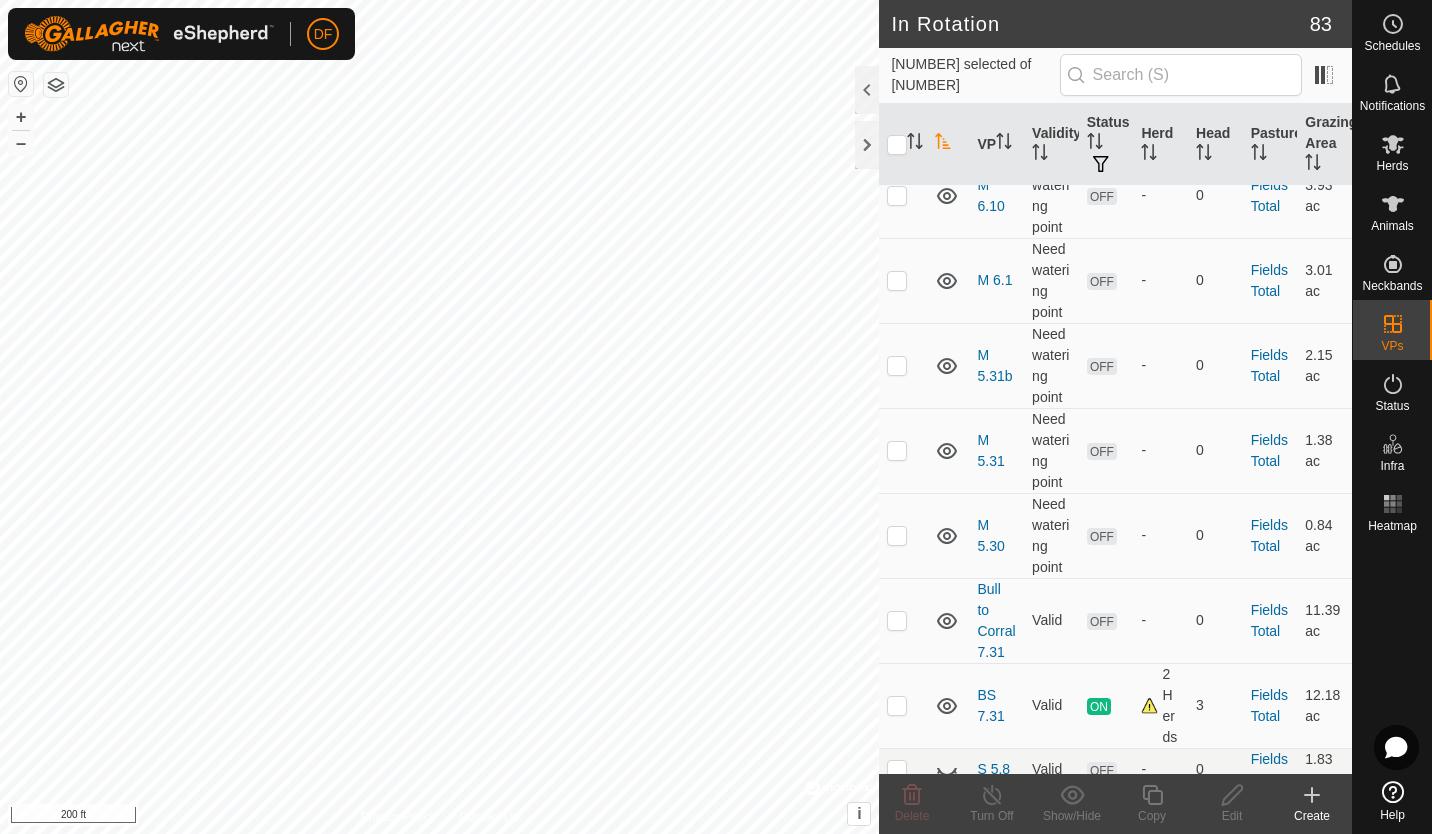 scroll, scrollTop: 0, scrollLeft: 0, axis: both 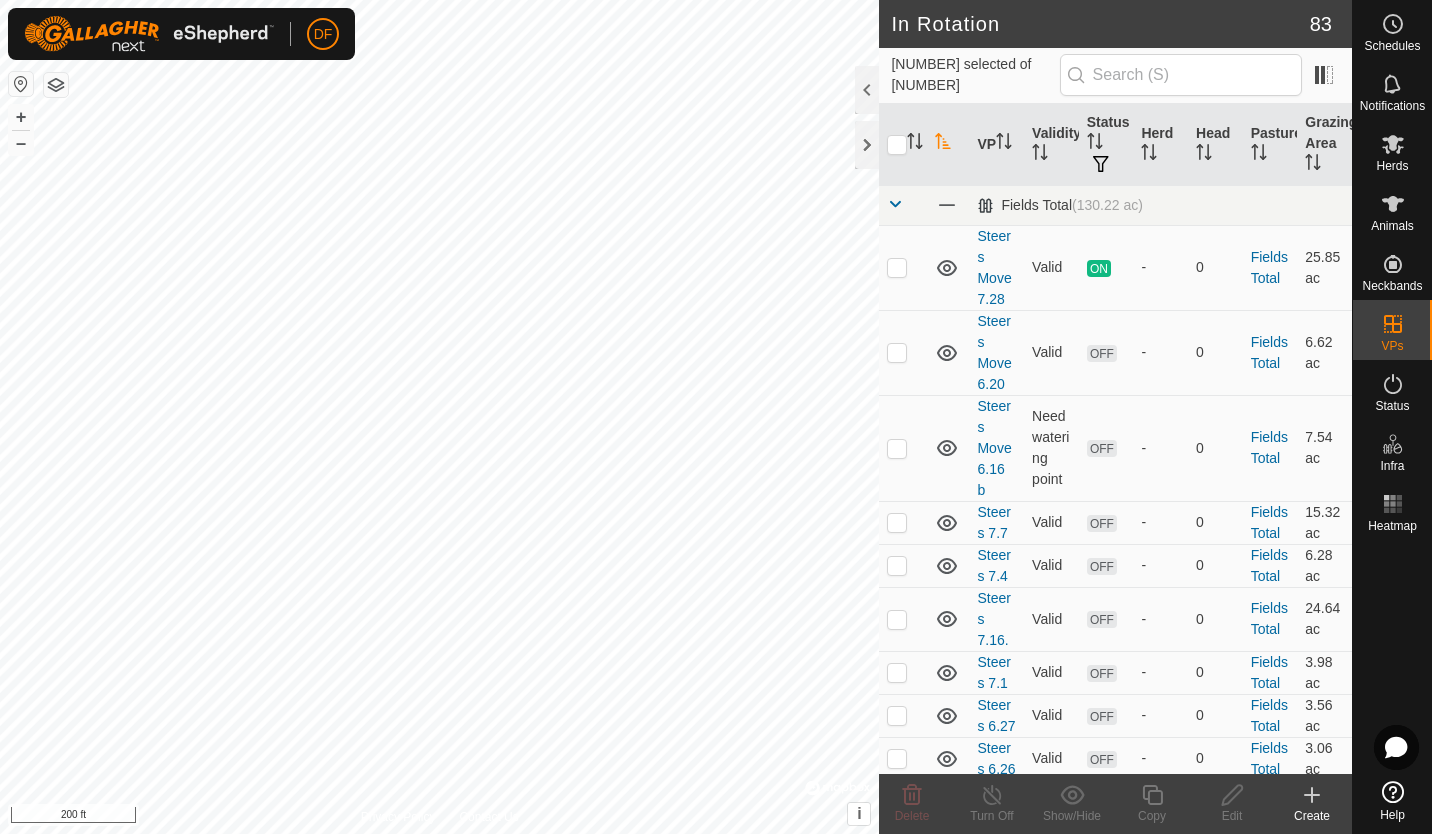 click 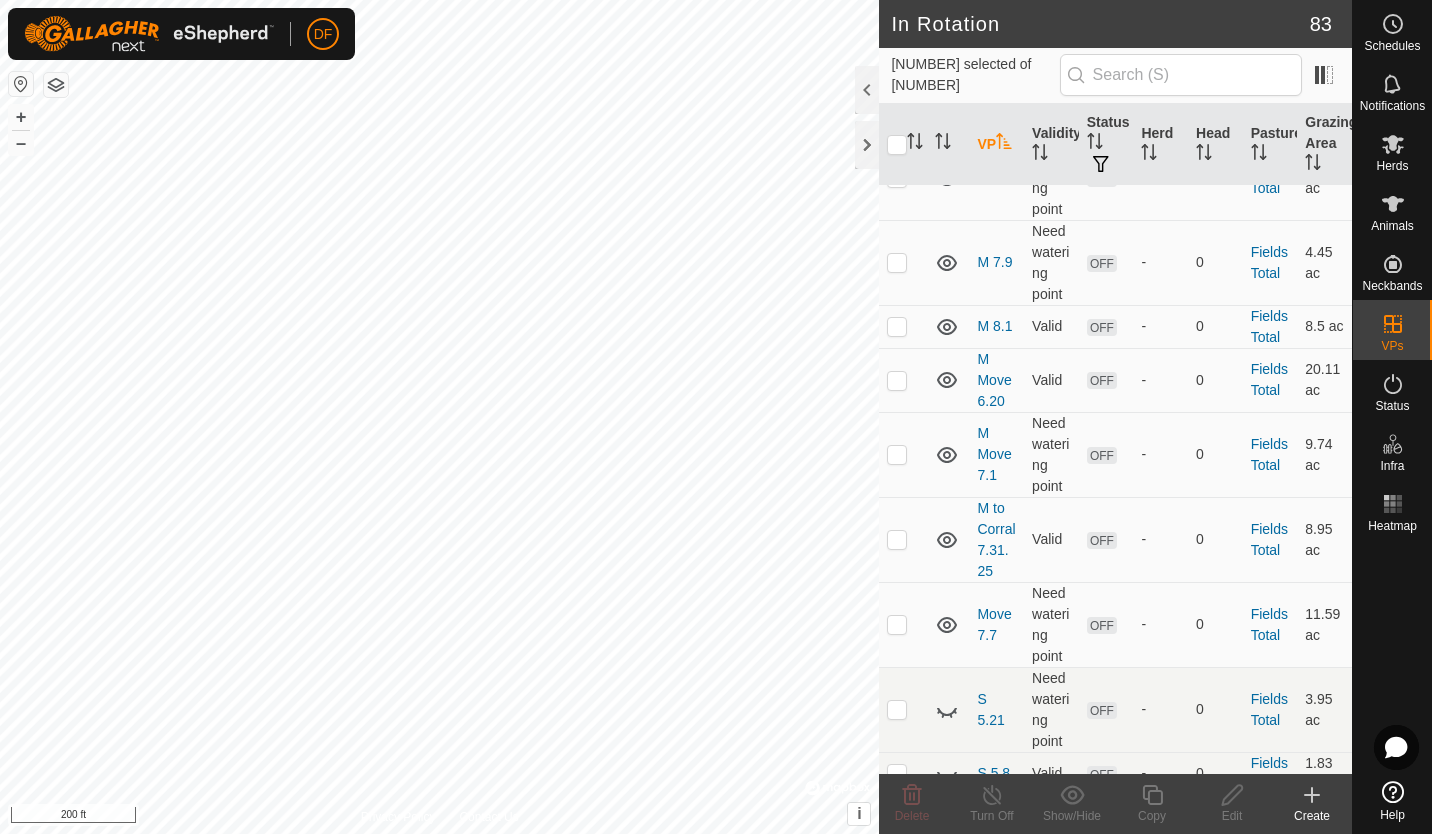 scroll, scrollTop: 2908, scrollLeft: 0, axis: vertical 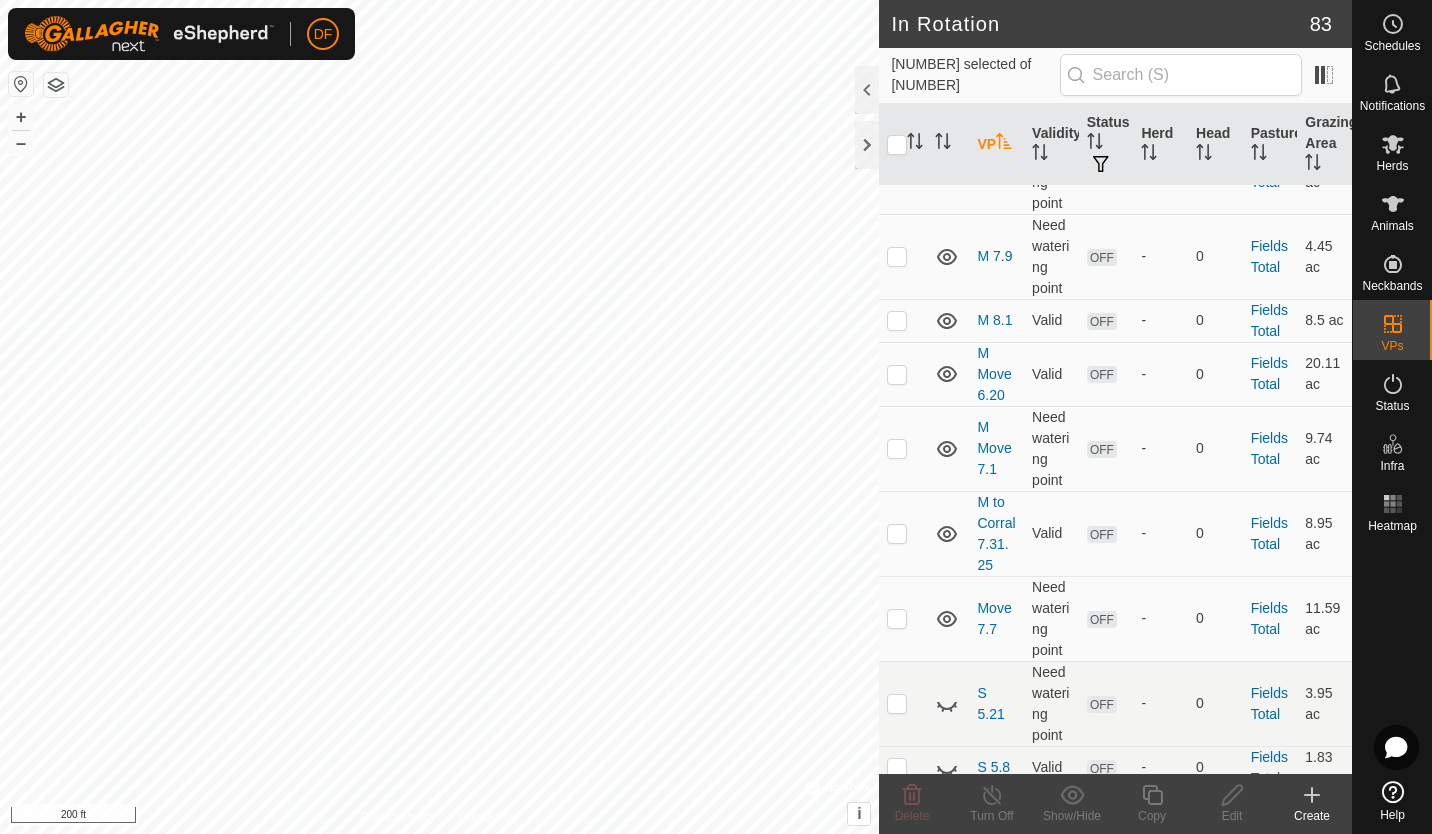 click at bounding box center (897, 320) 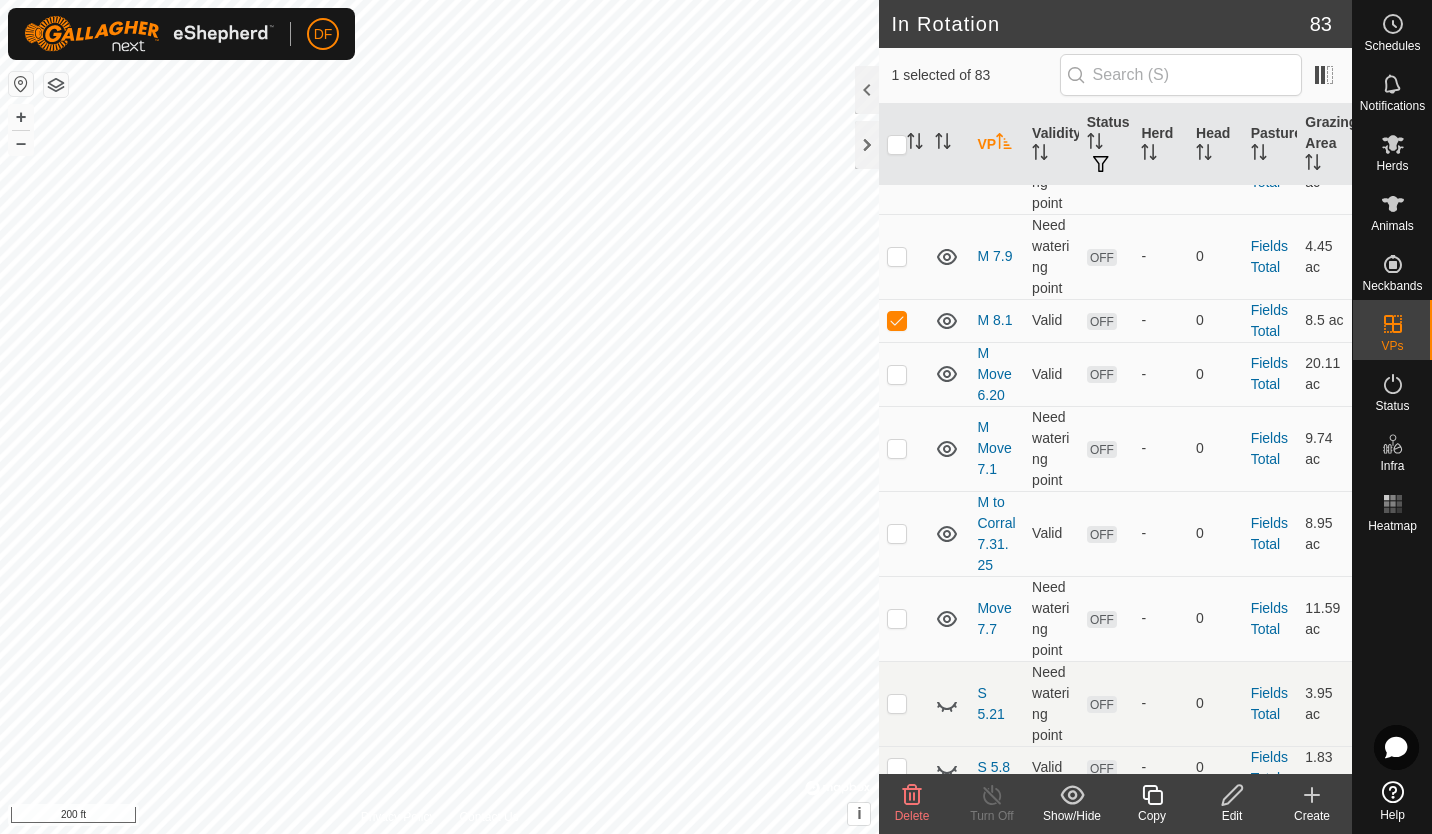 click 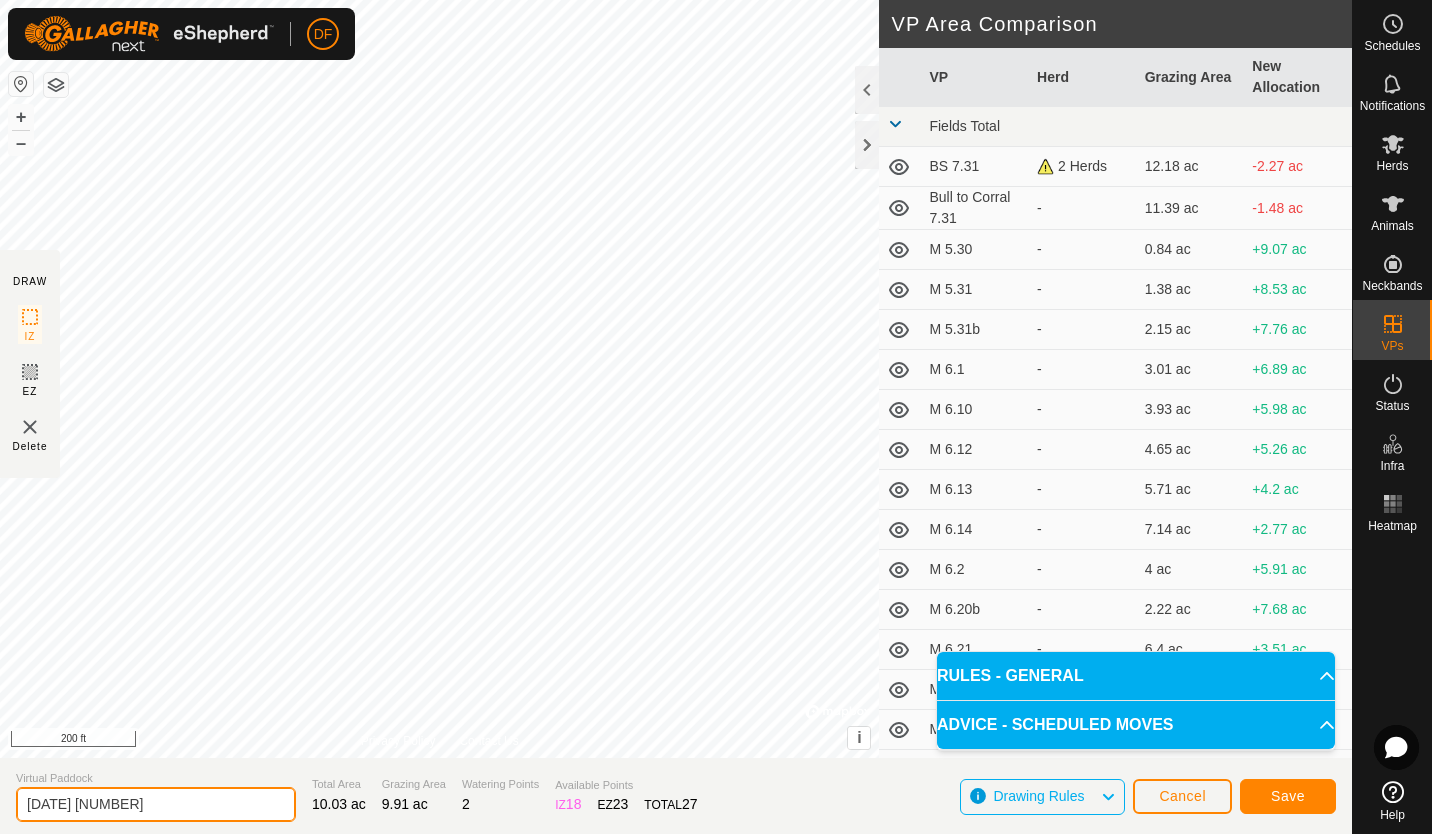 drag, startPoint x: 191, startPoint y: 798, endPoint x: 3, endPoint y: 809, distance: 188.32153 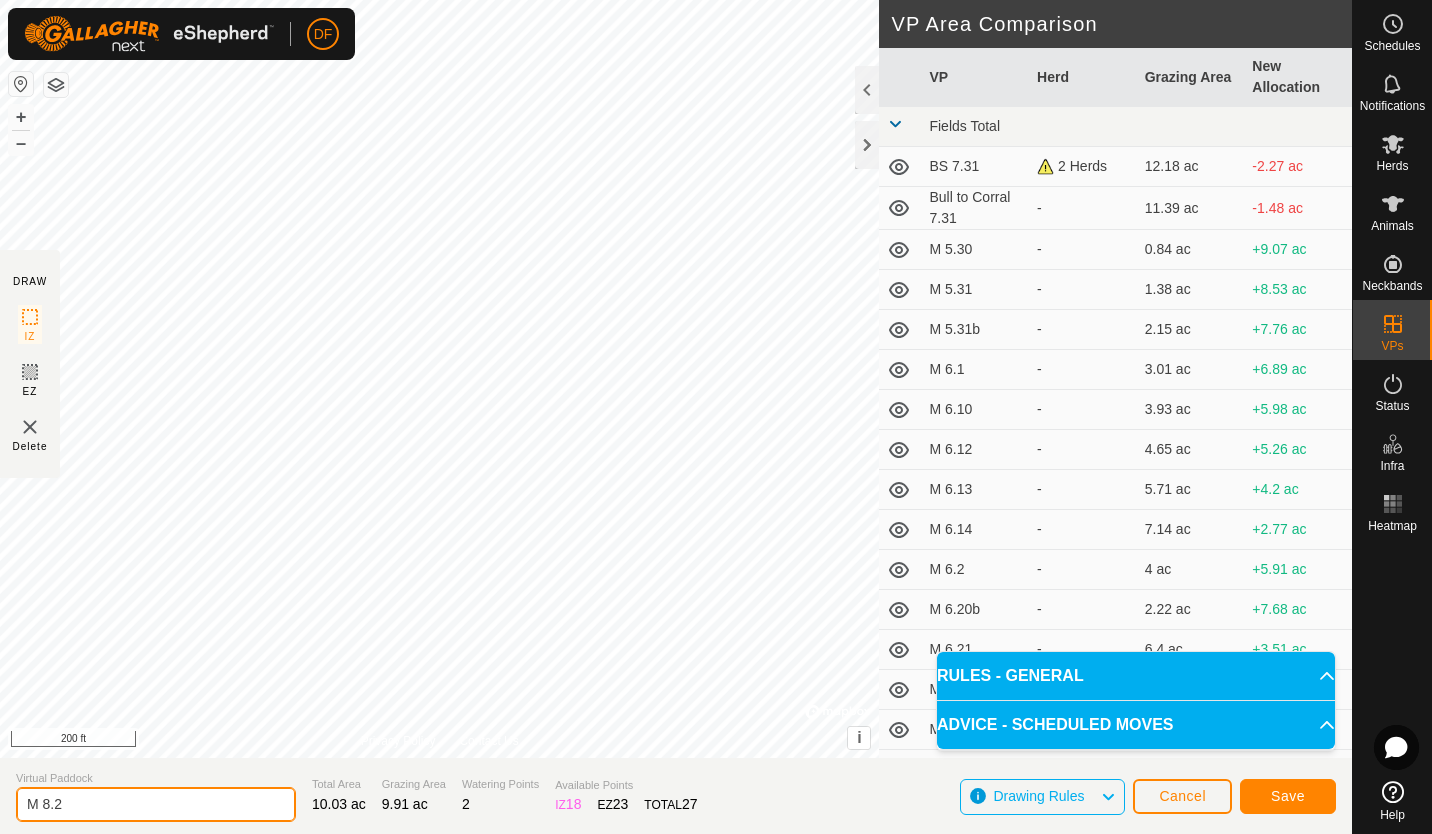type on "M 8.2" 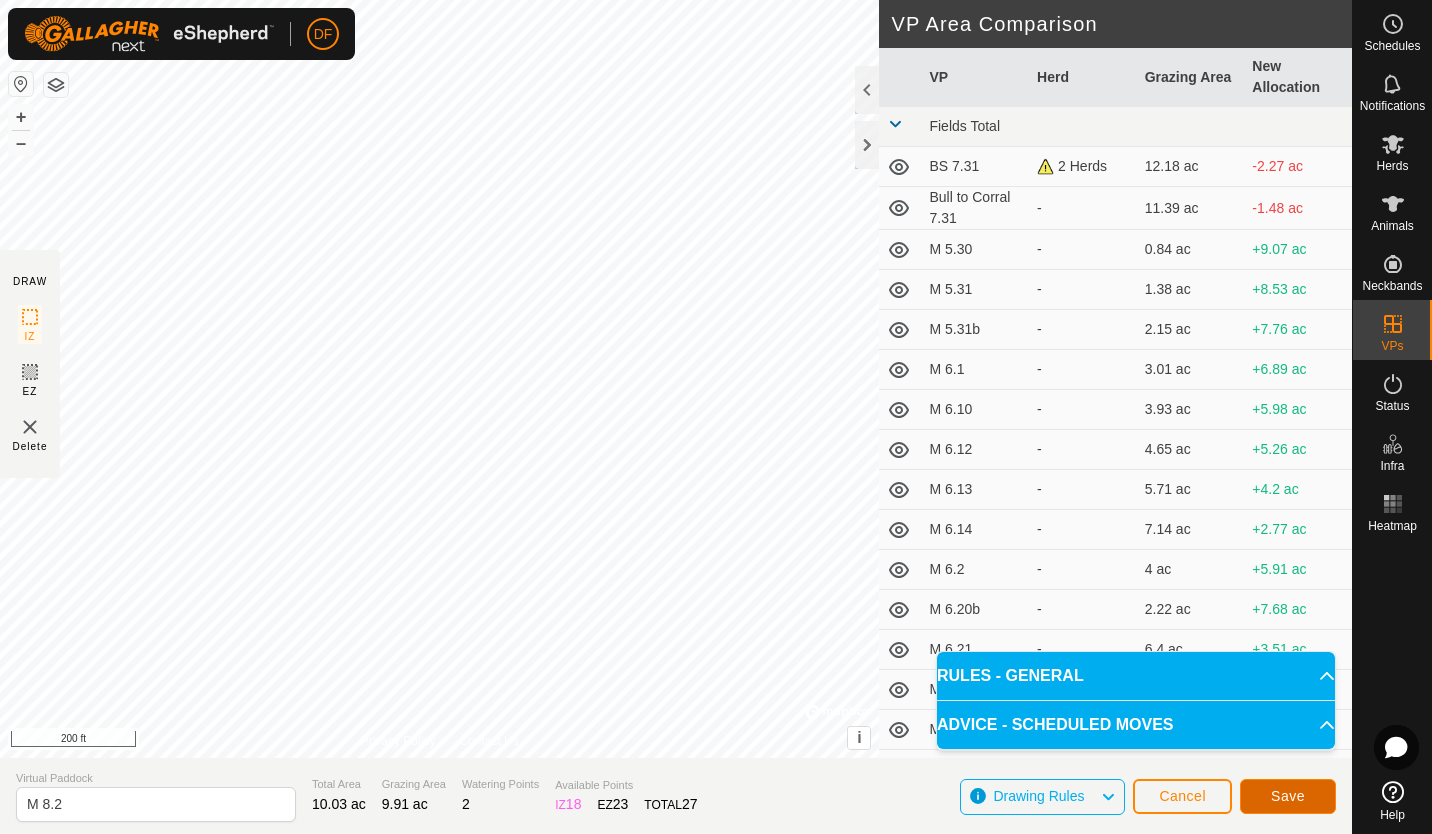 click on "Save" 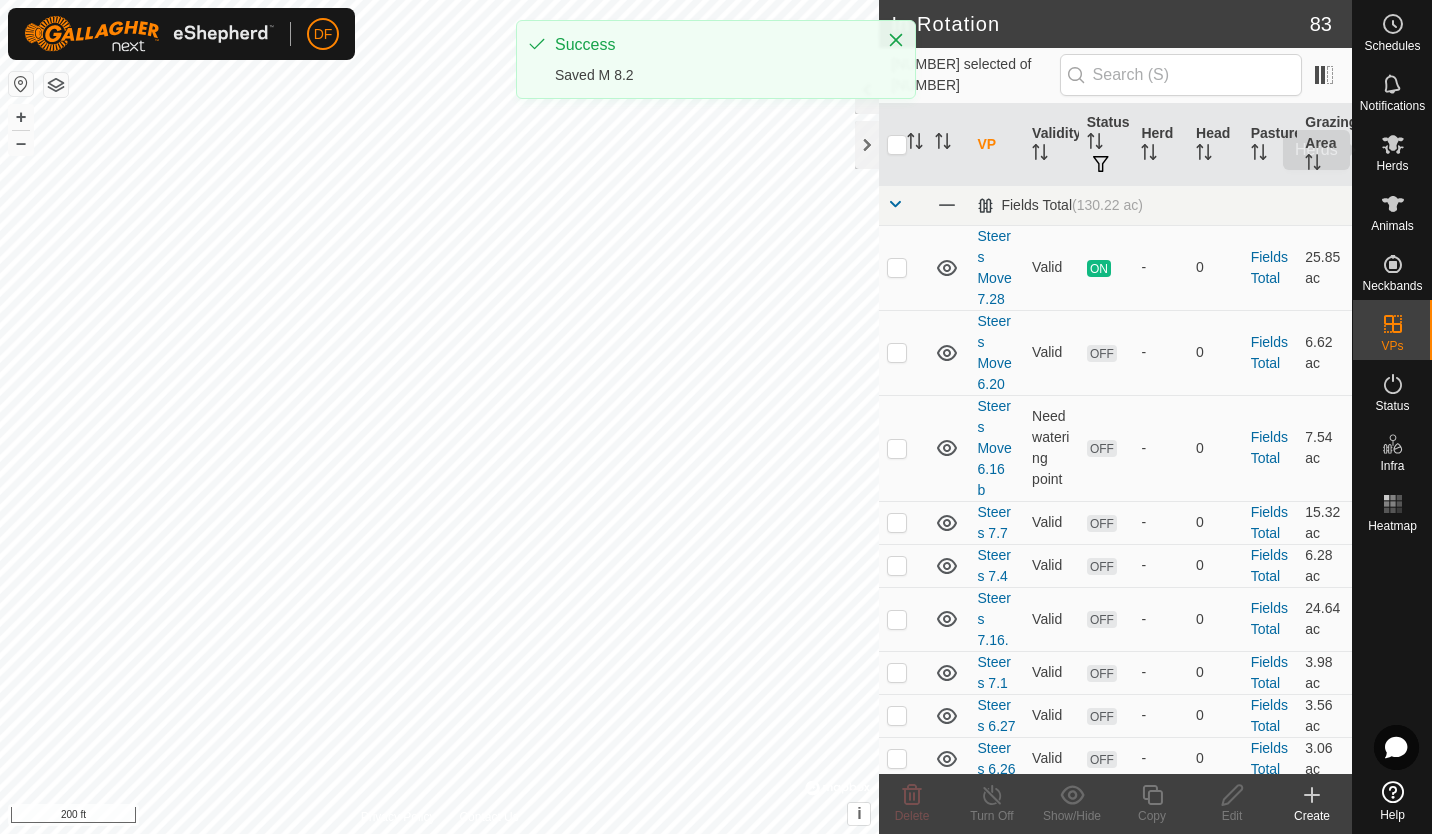 click 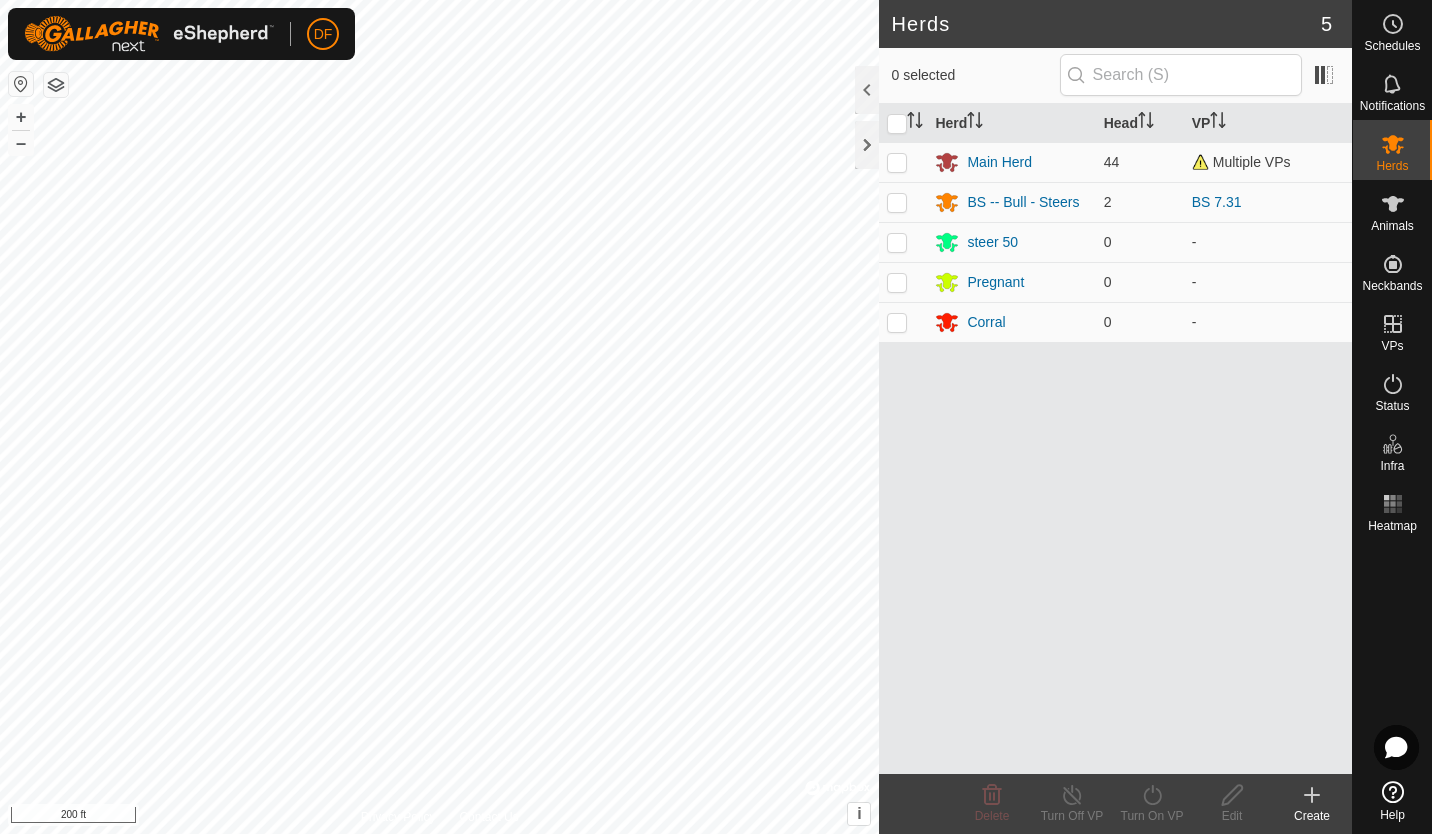 click at bounding box center [897, 162] 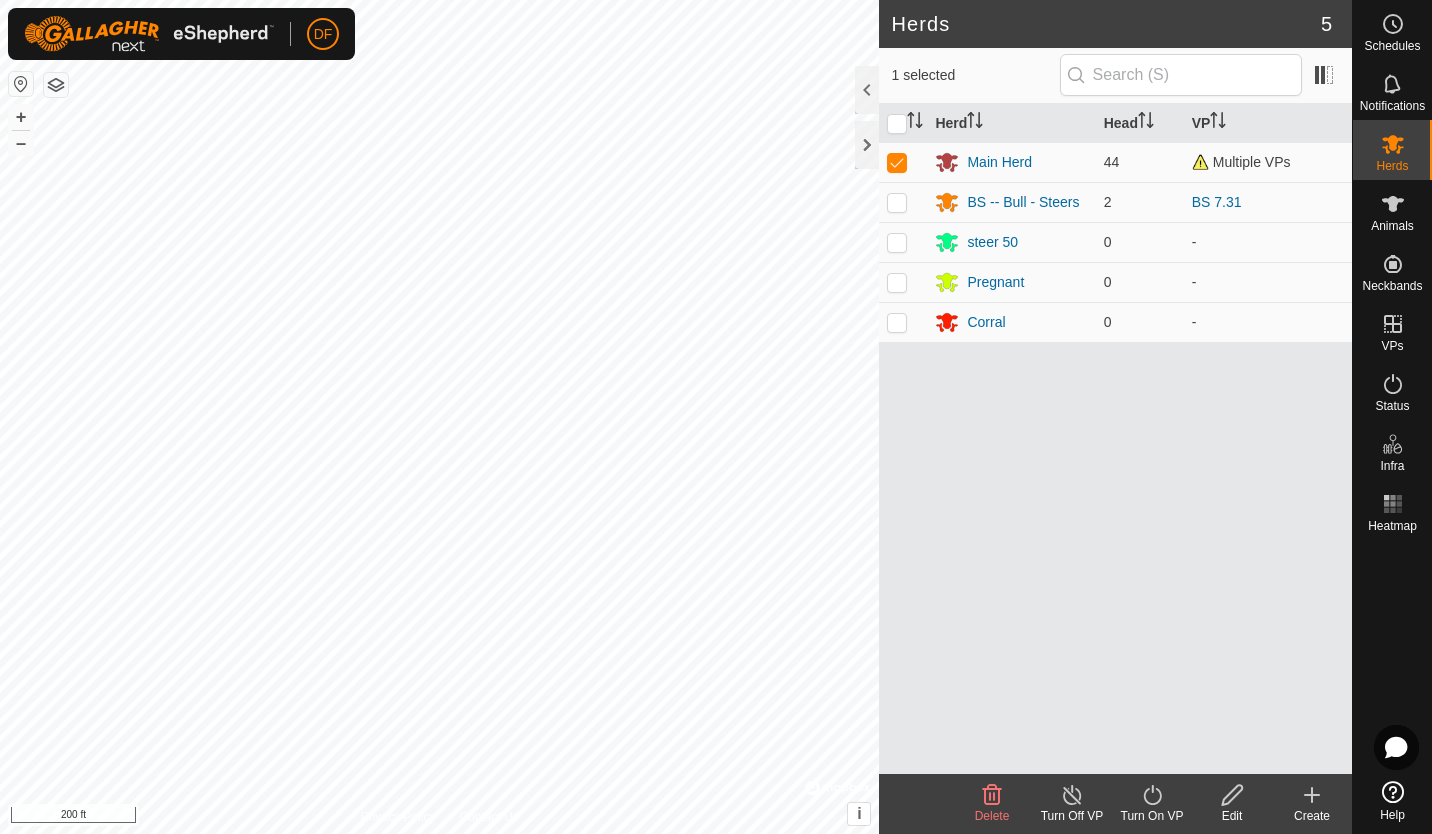 click 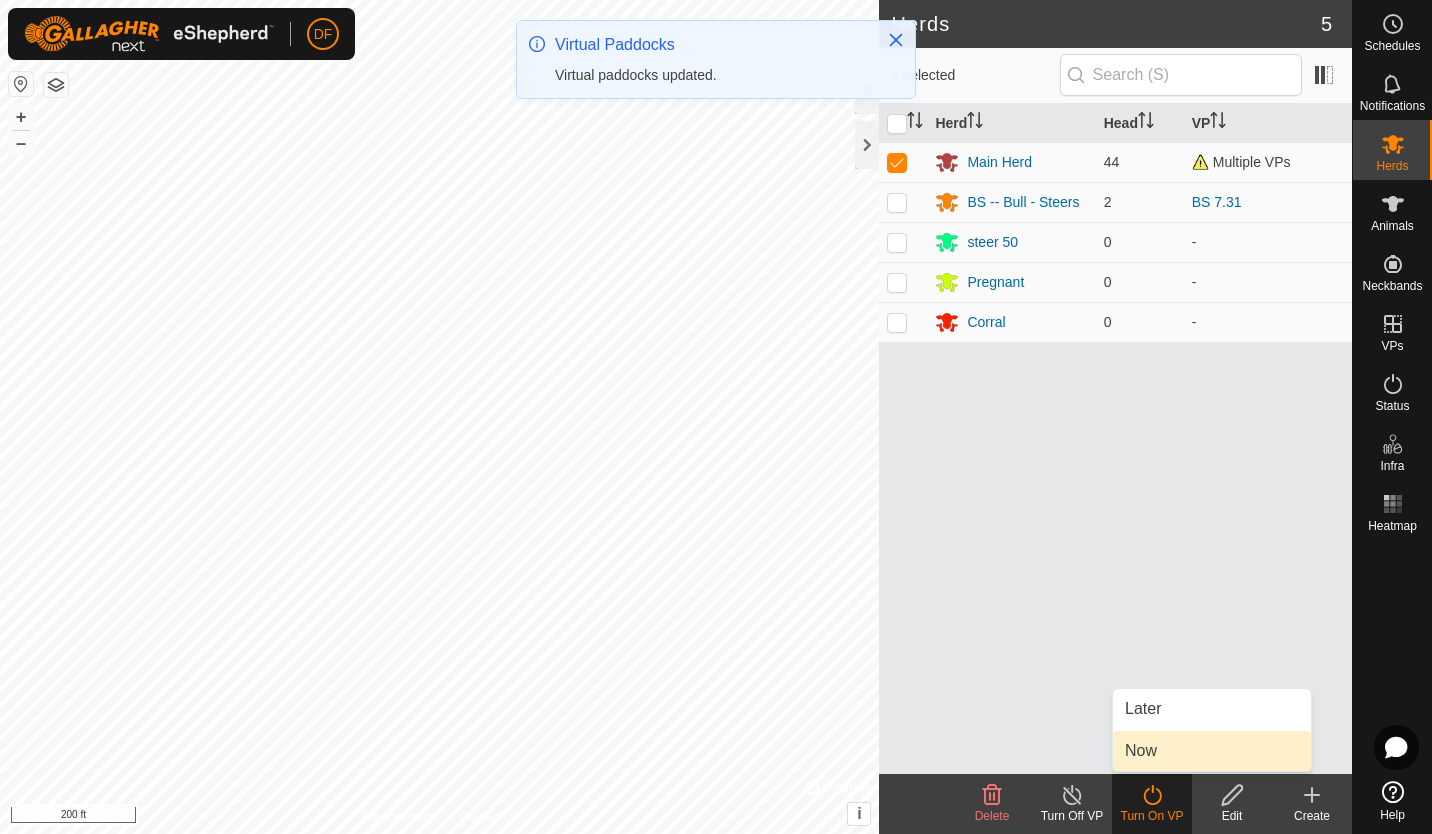 click on "Now" at bounding box center (1212, 751) 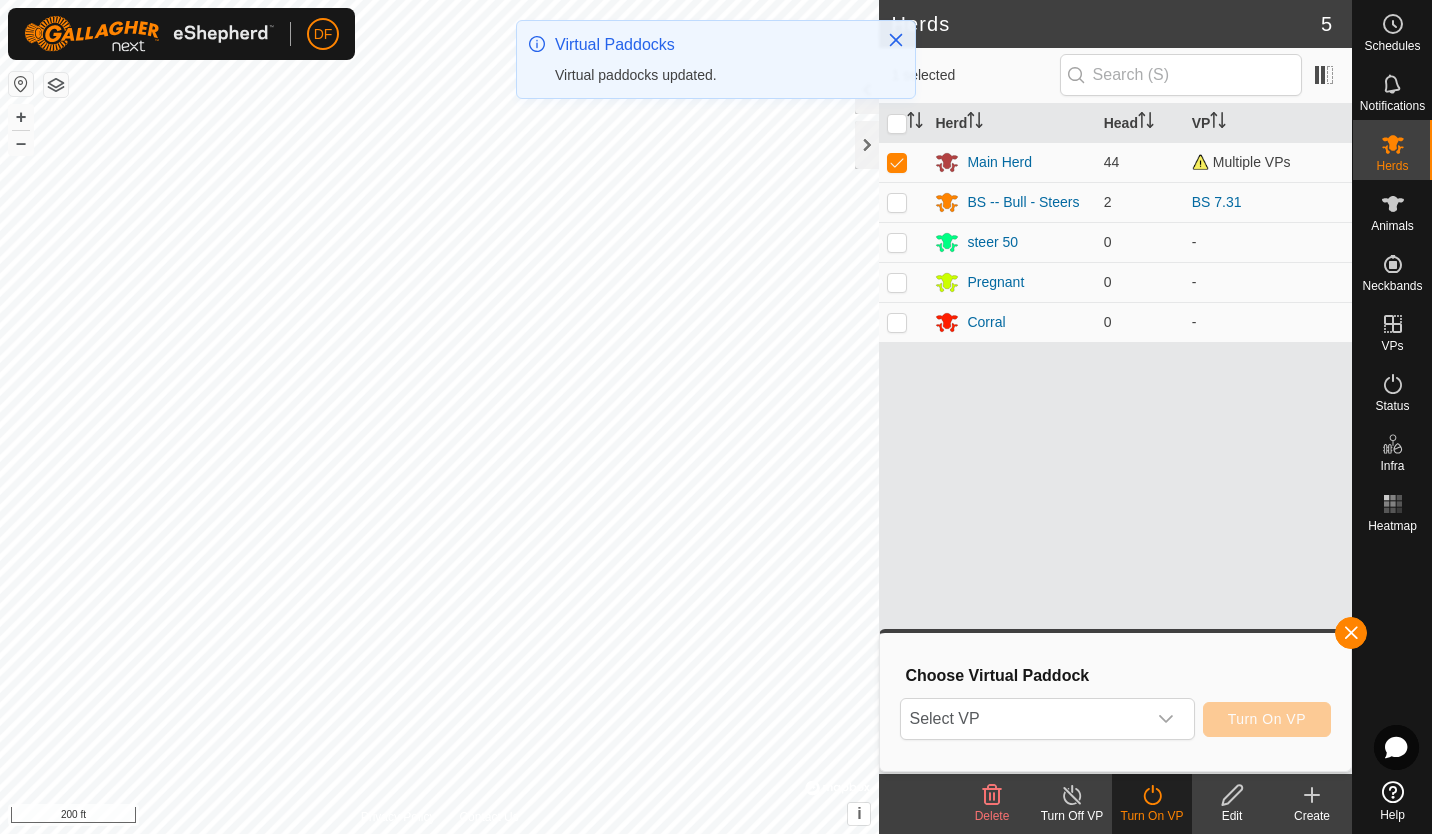 click 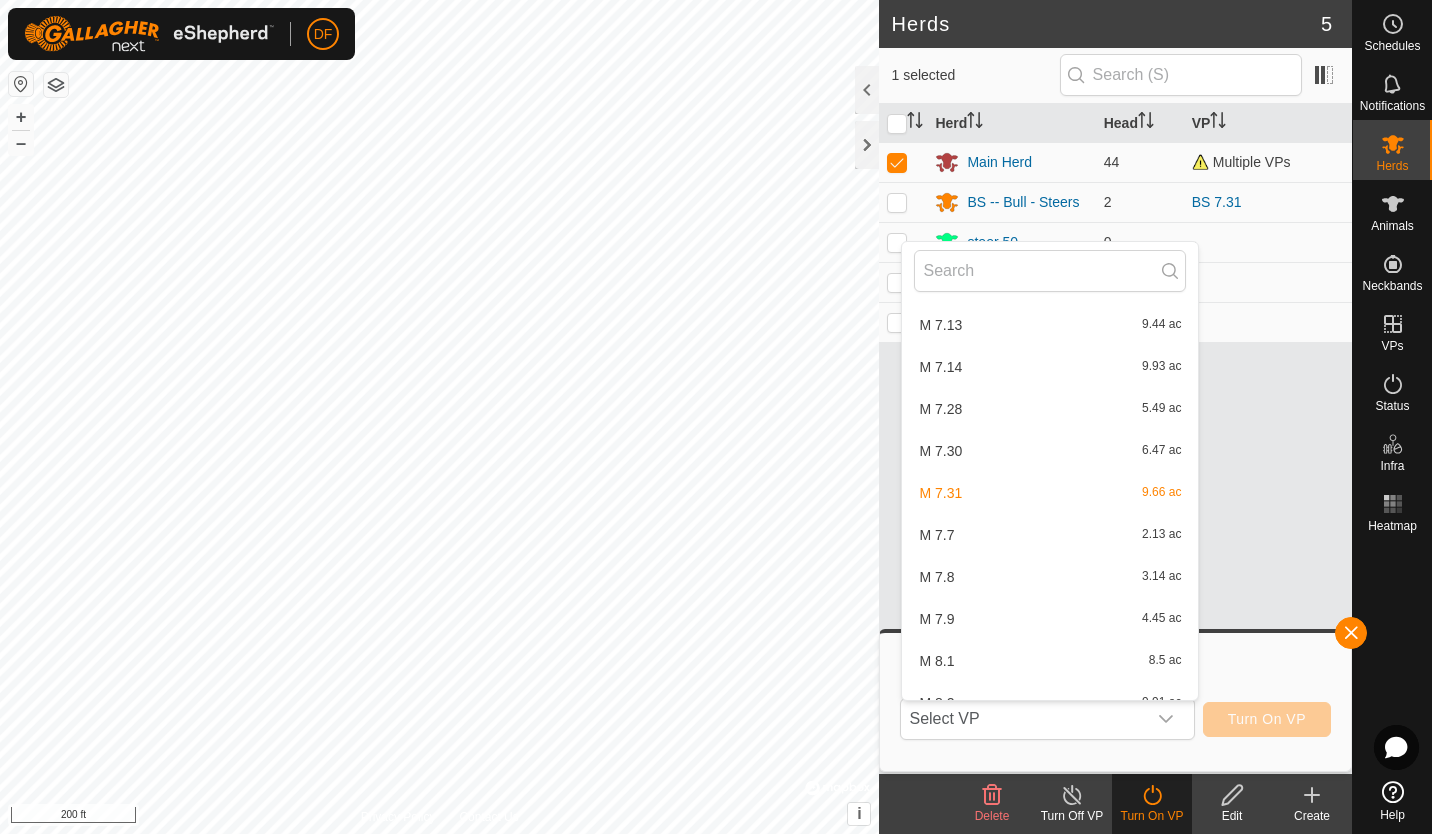 scroll, scrollTop: 1521, scrollLeft: 0, axis: vertical 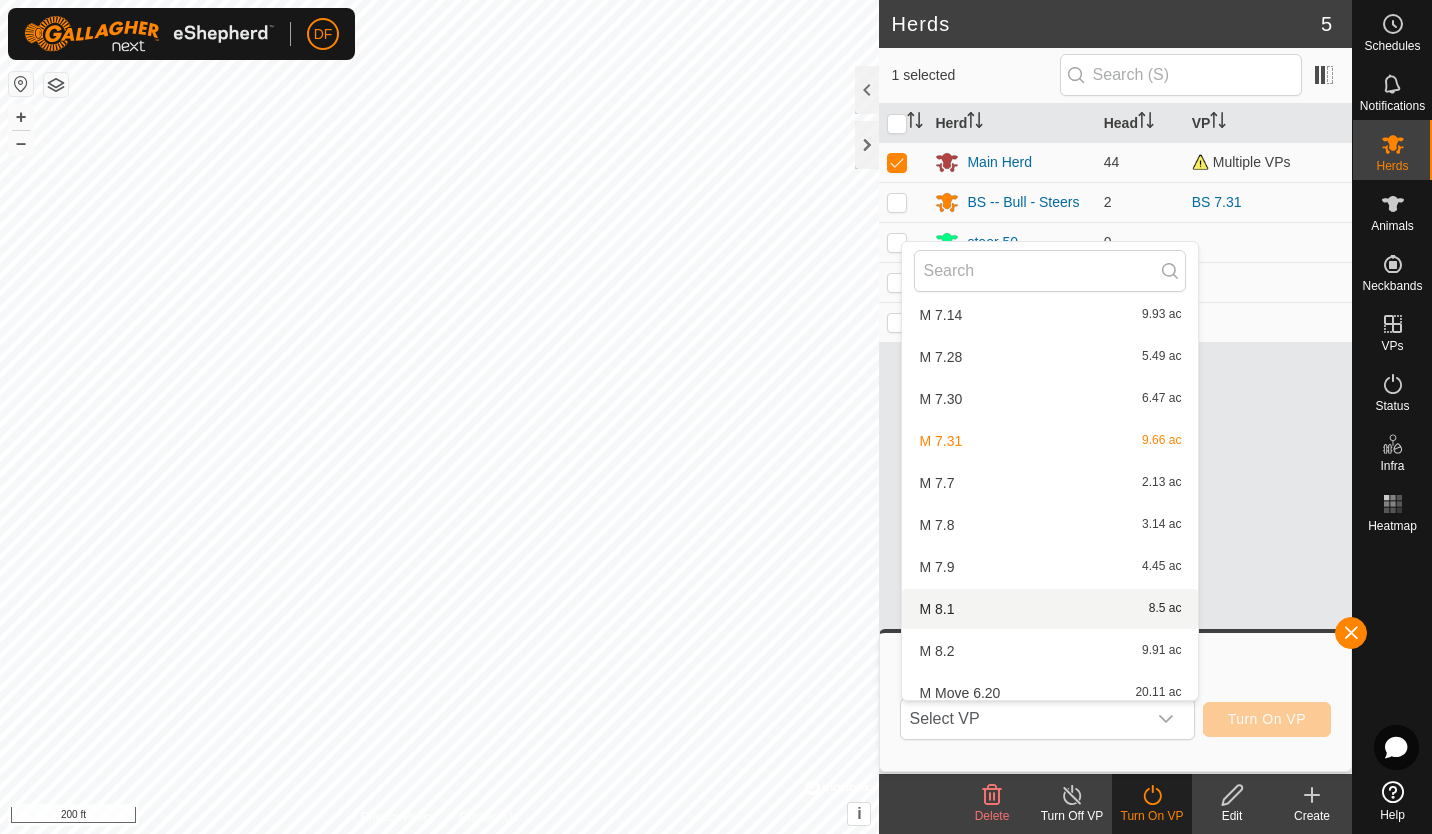 click on "M 8.1  8.5 ac" at bounding box center (1050, 609) 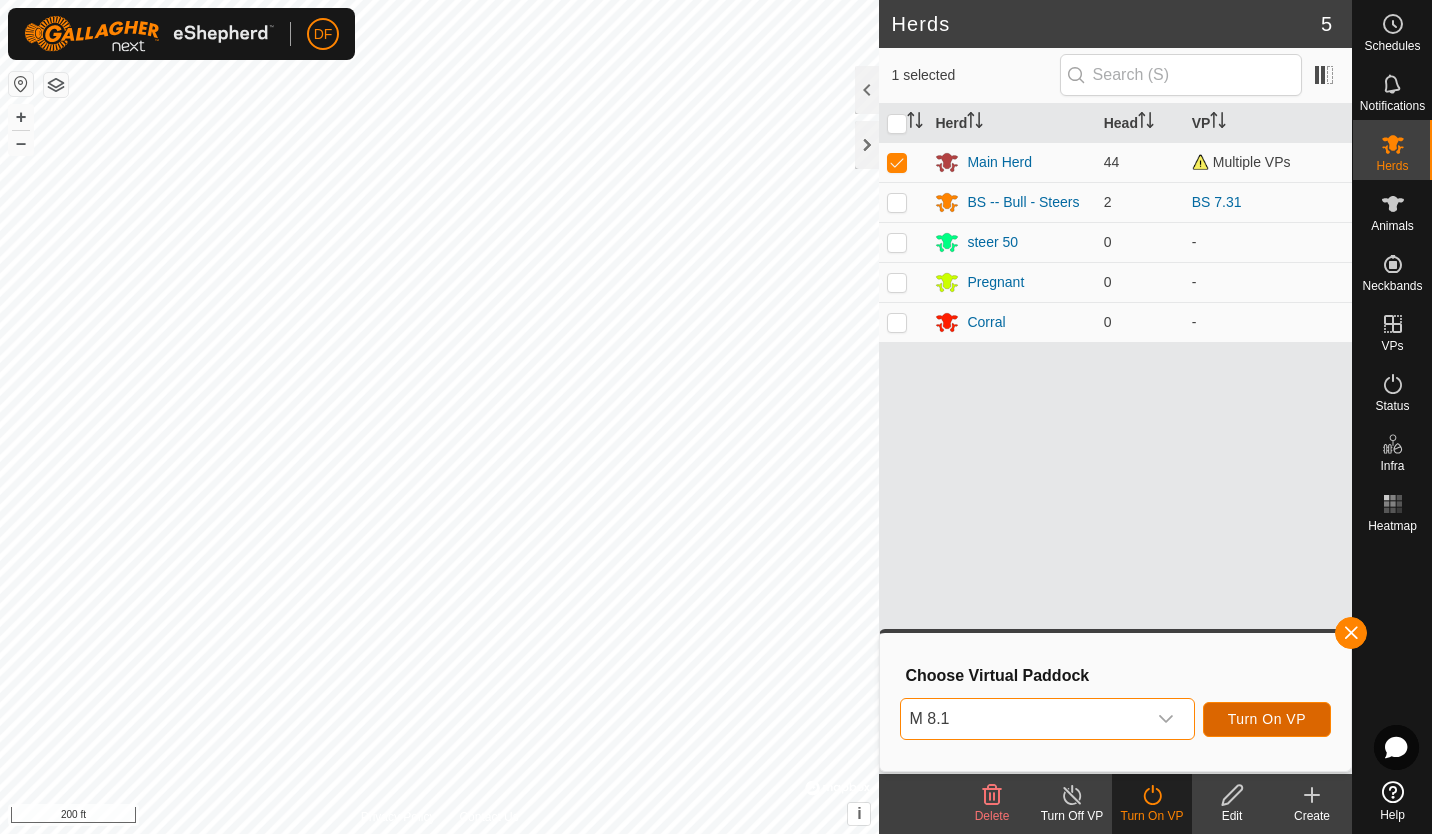 click on "Turn On VP" at bounding box center [1267, 719] 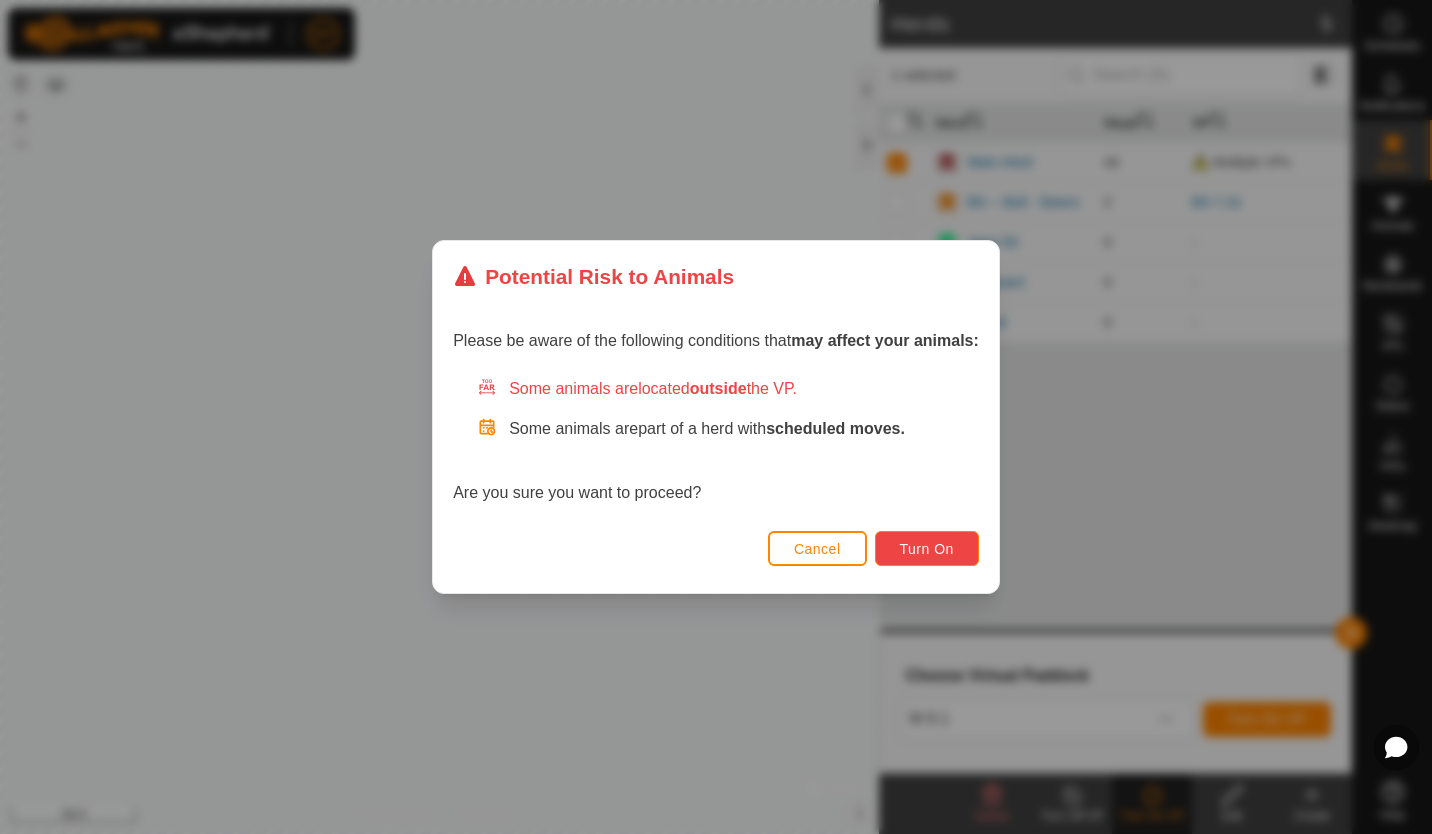 click on "Turn On" at bounding box center (927, 549) 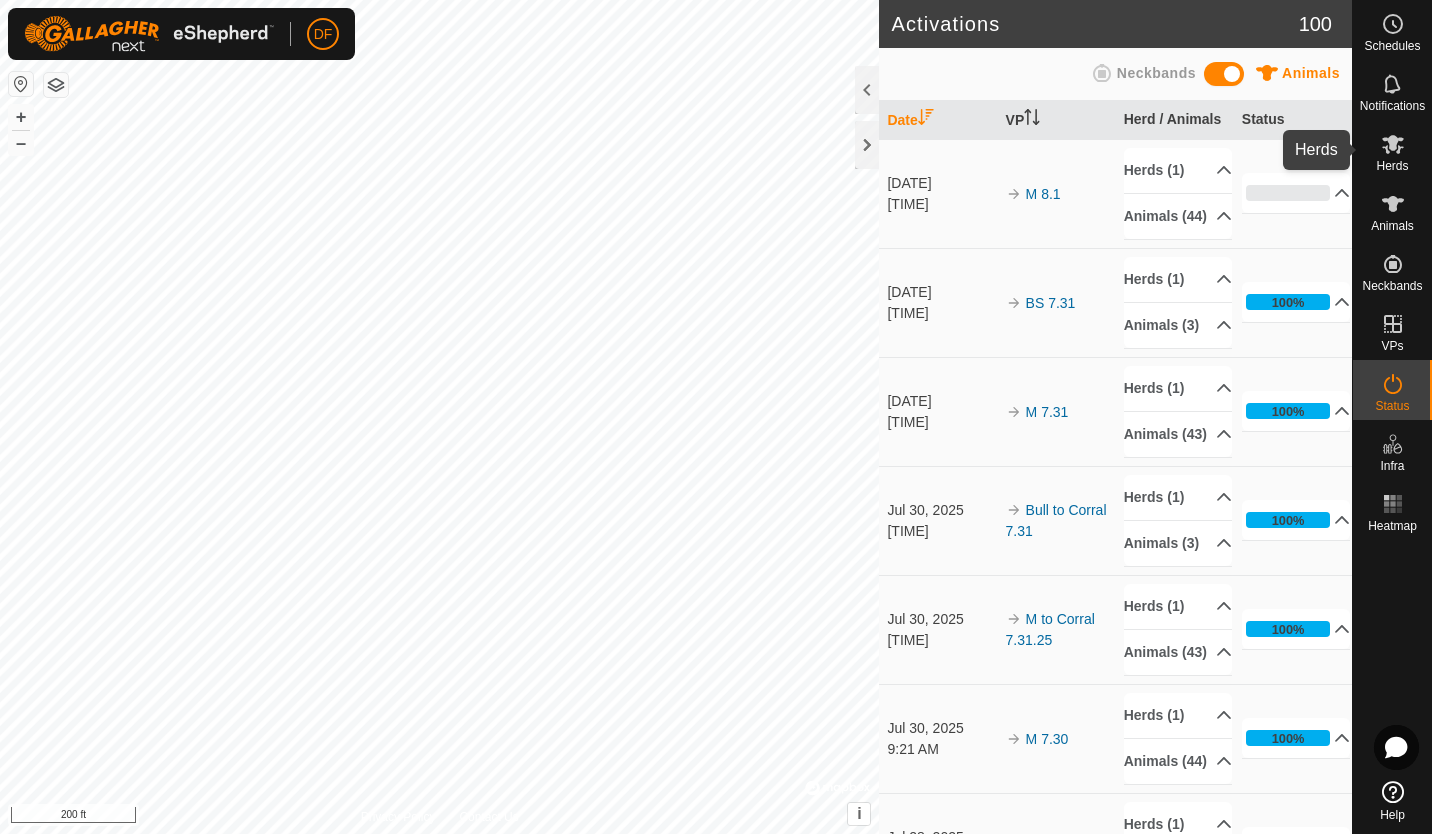 click 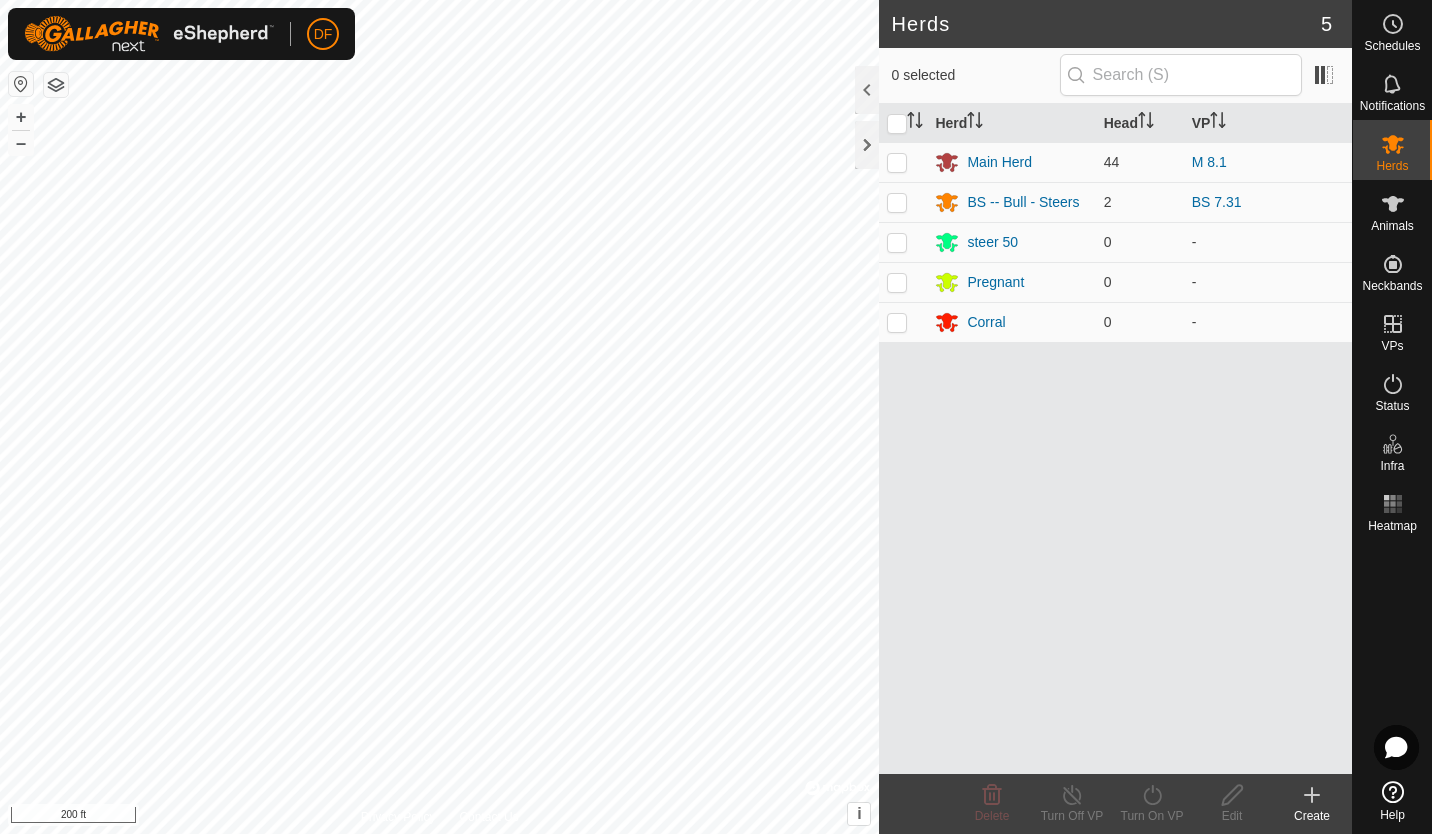 click at bounding box center [897, 162] 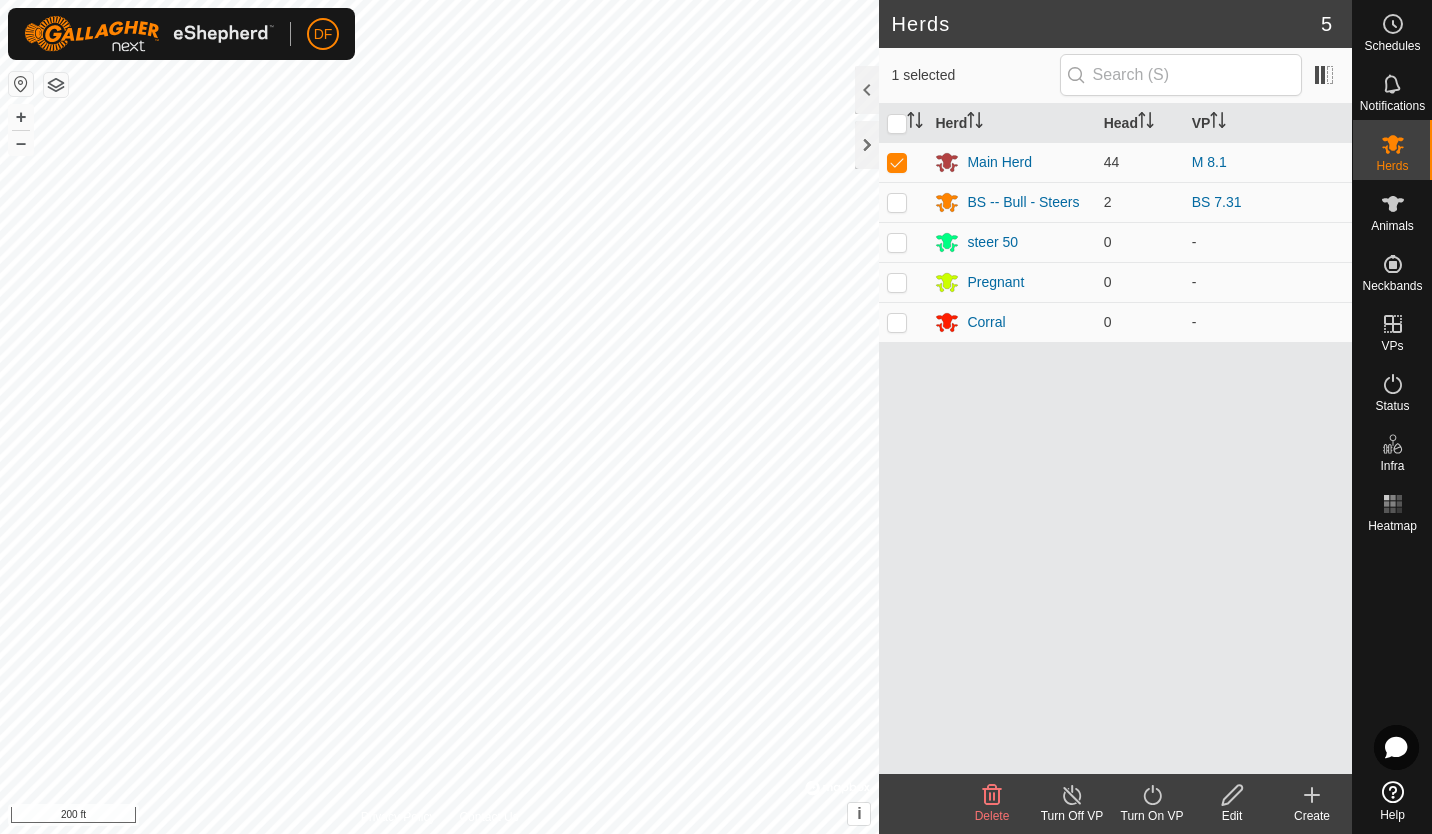 click 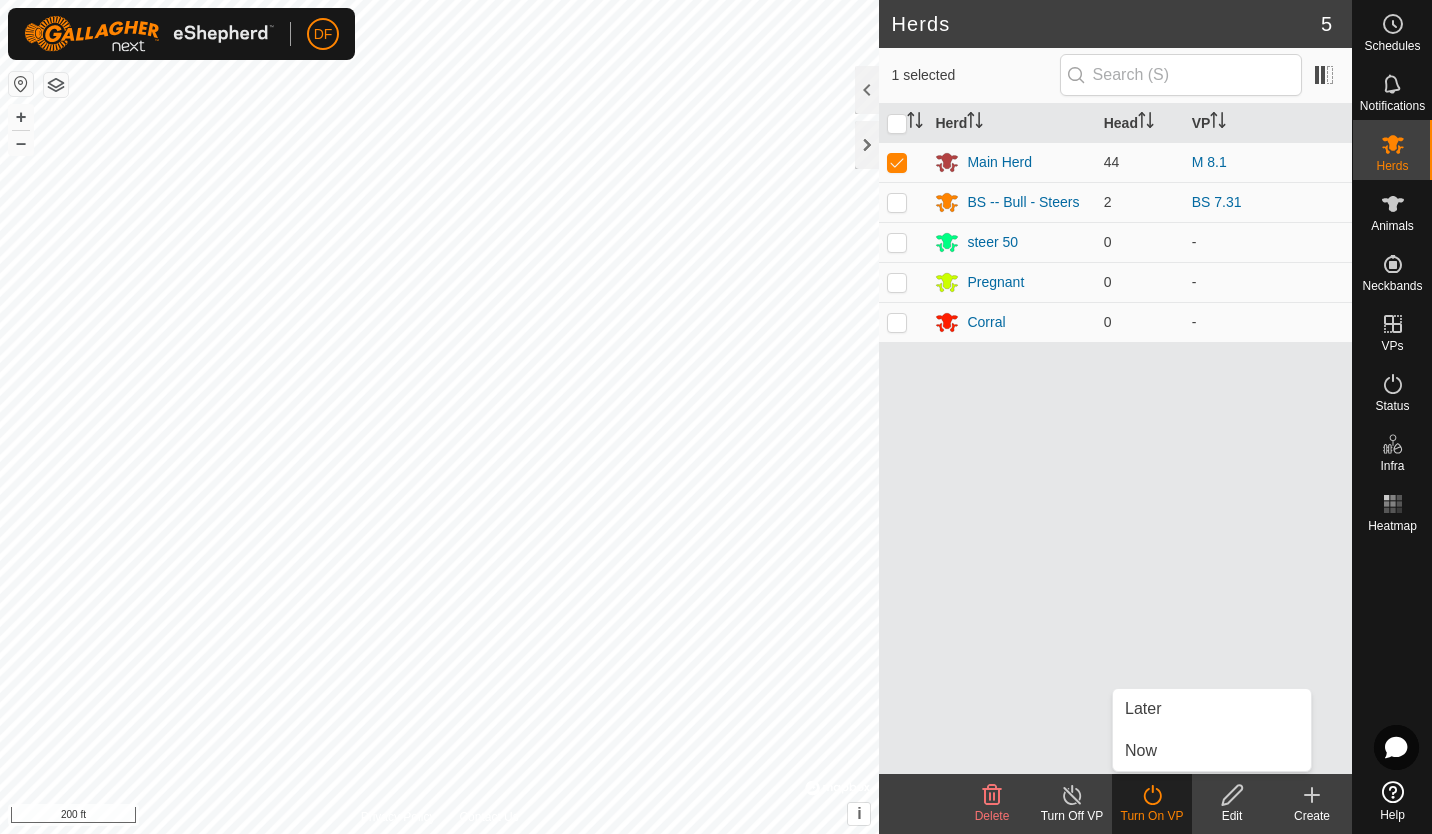 click on "Later" at bounding box center (1212, 709) 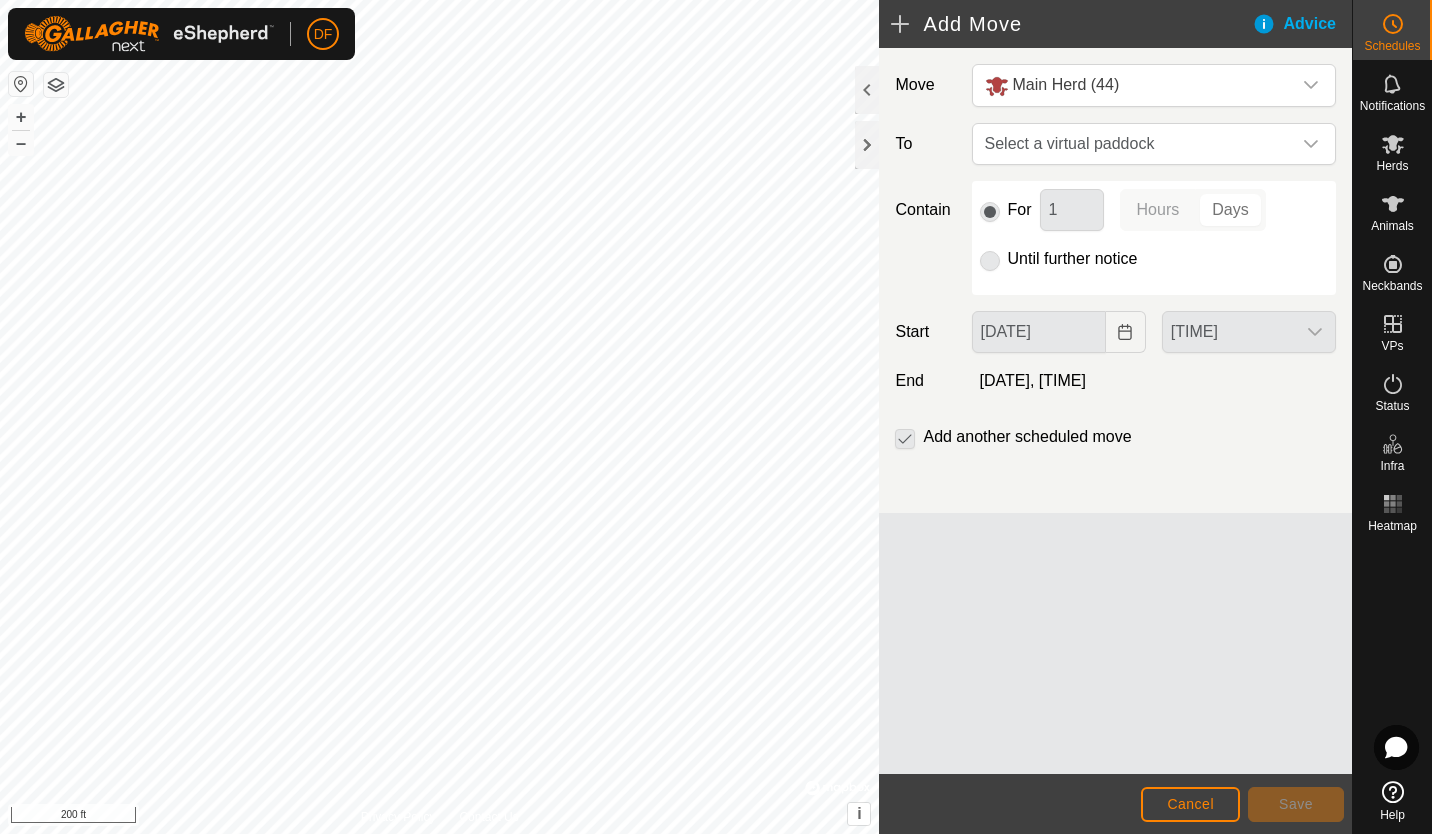 click 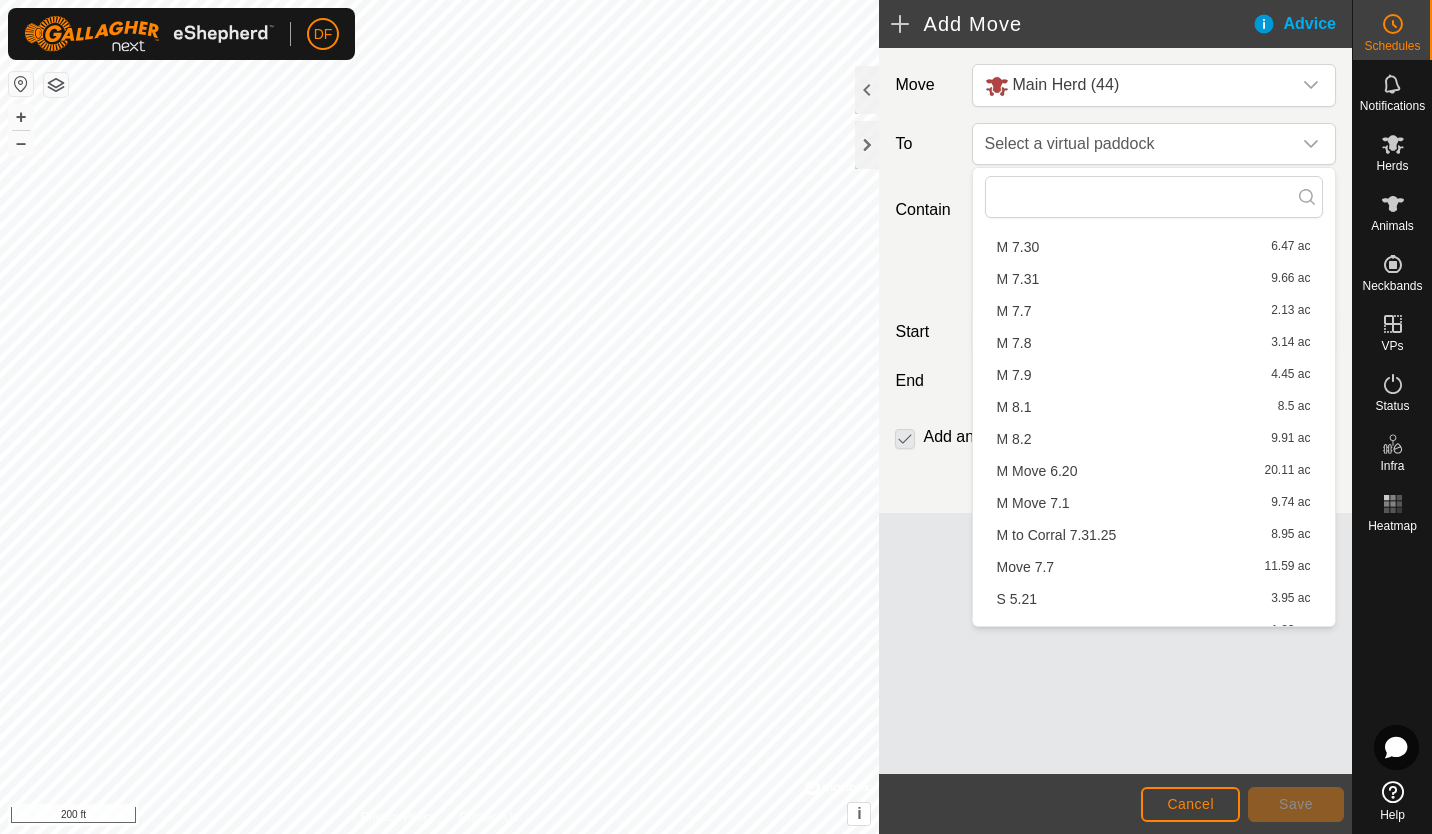 scroll, scrollTop: 1244, scrollLeft: 0, axis: vertical 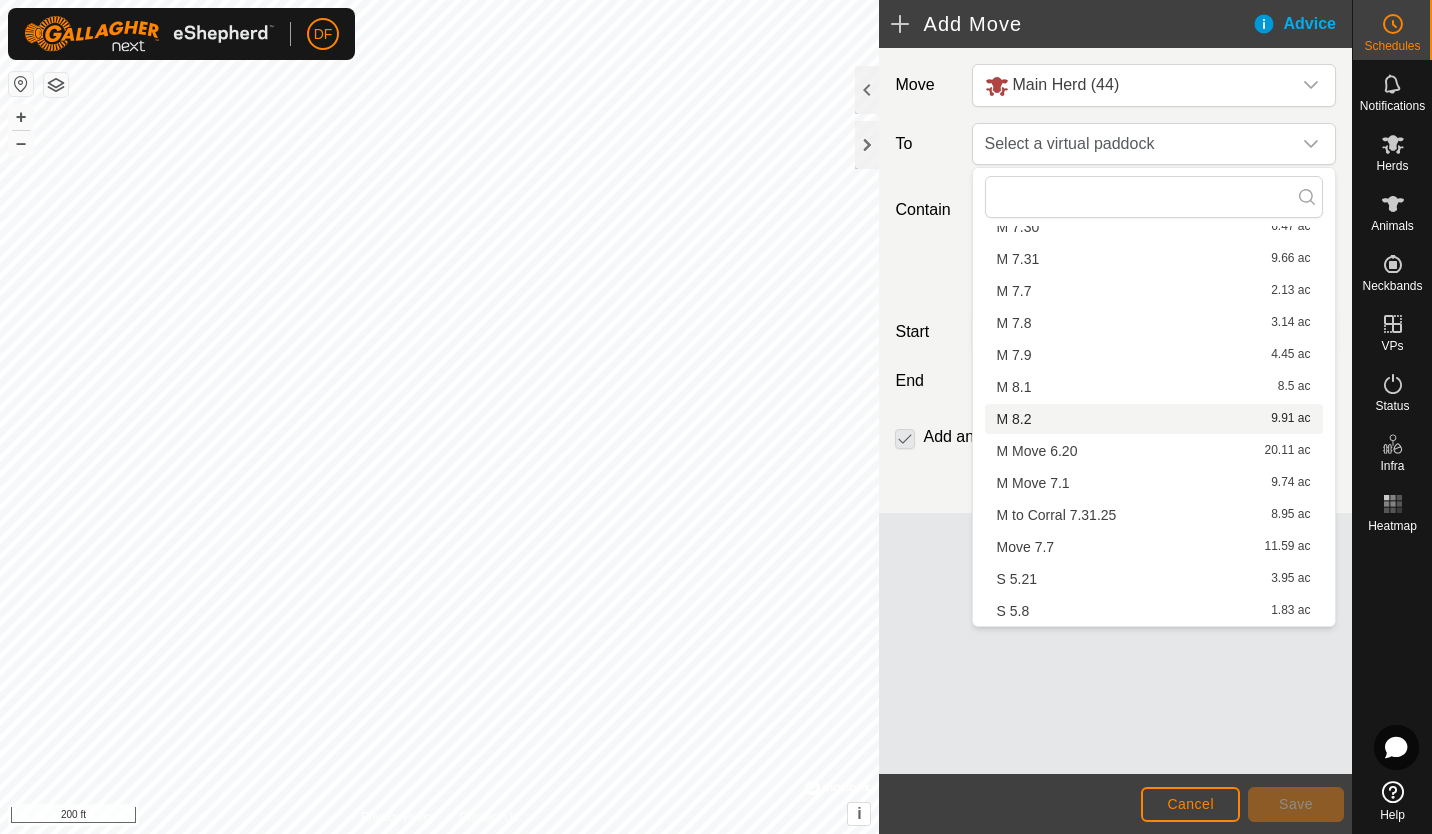 click on "M 8.2" at bounding box center (1014, 419) 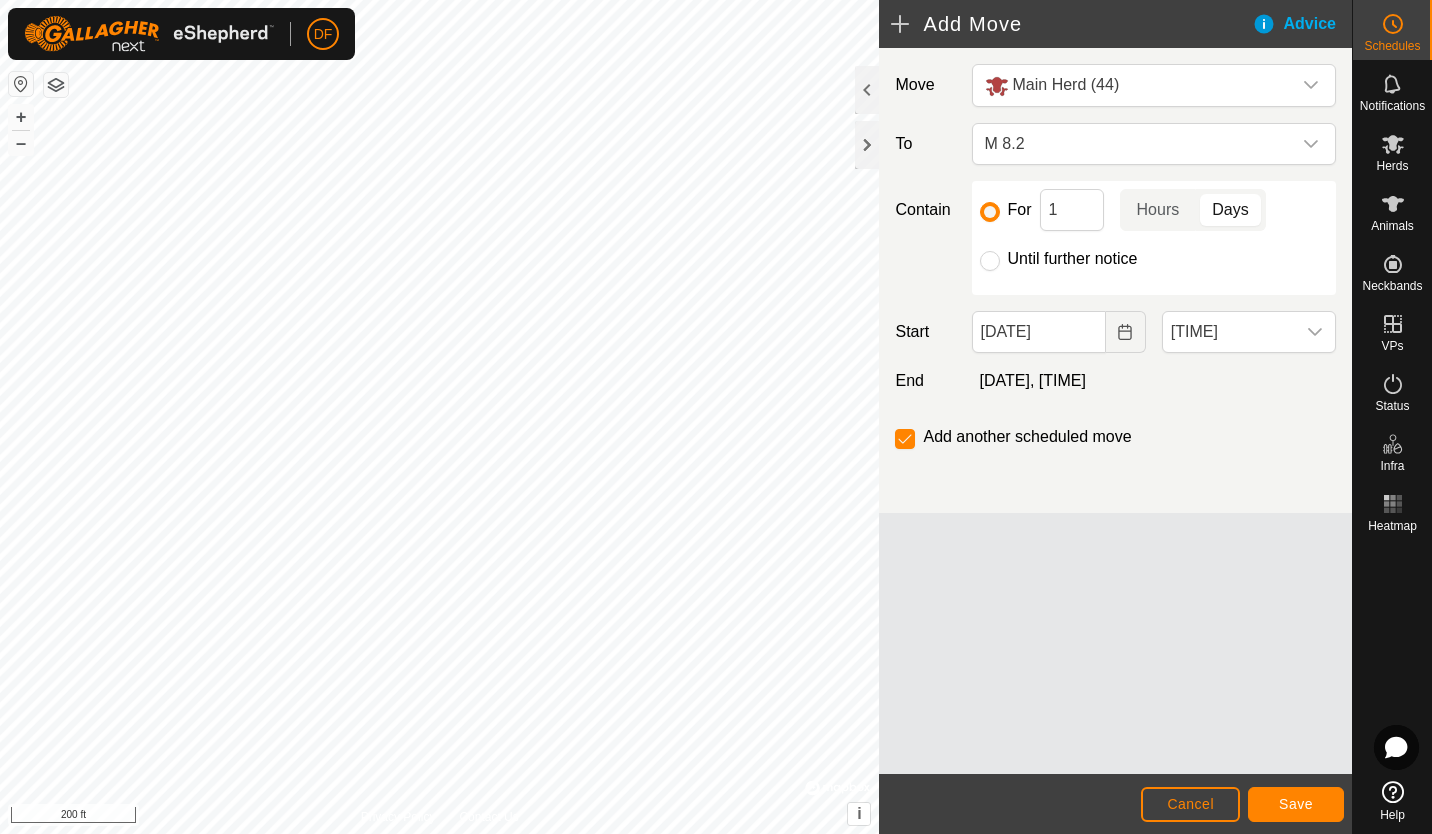 click on "Until further notice" at bounding box center (990, 261) 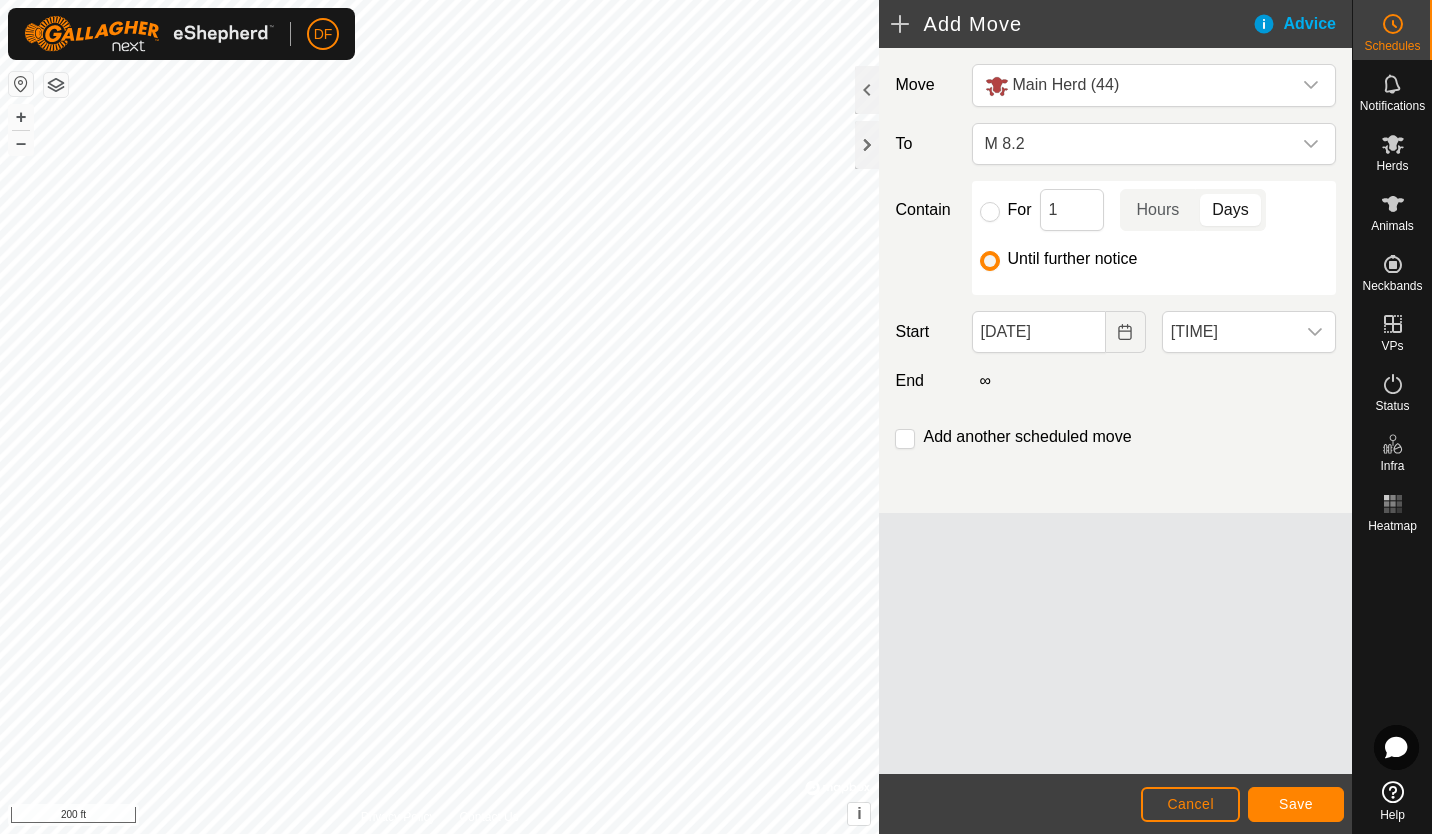 click 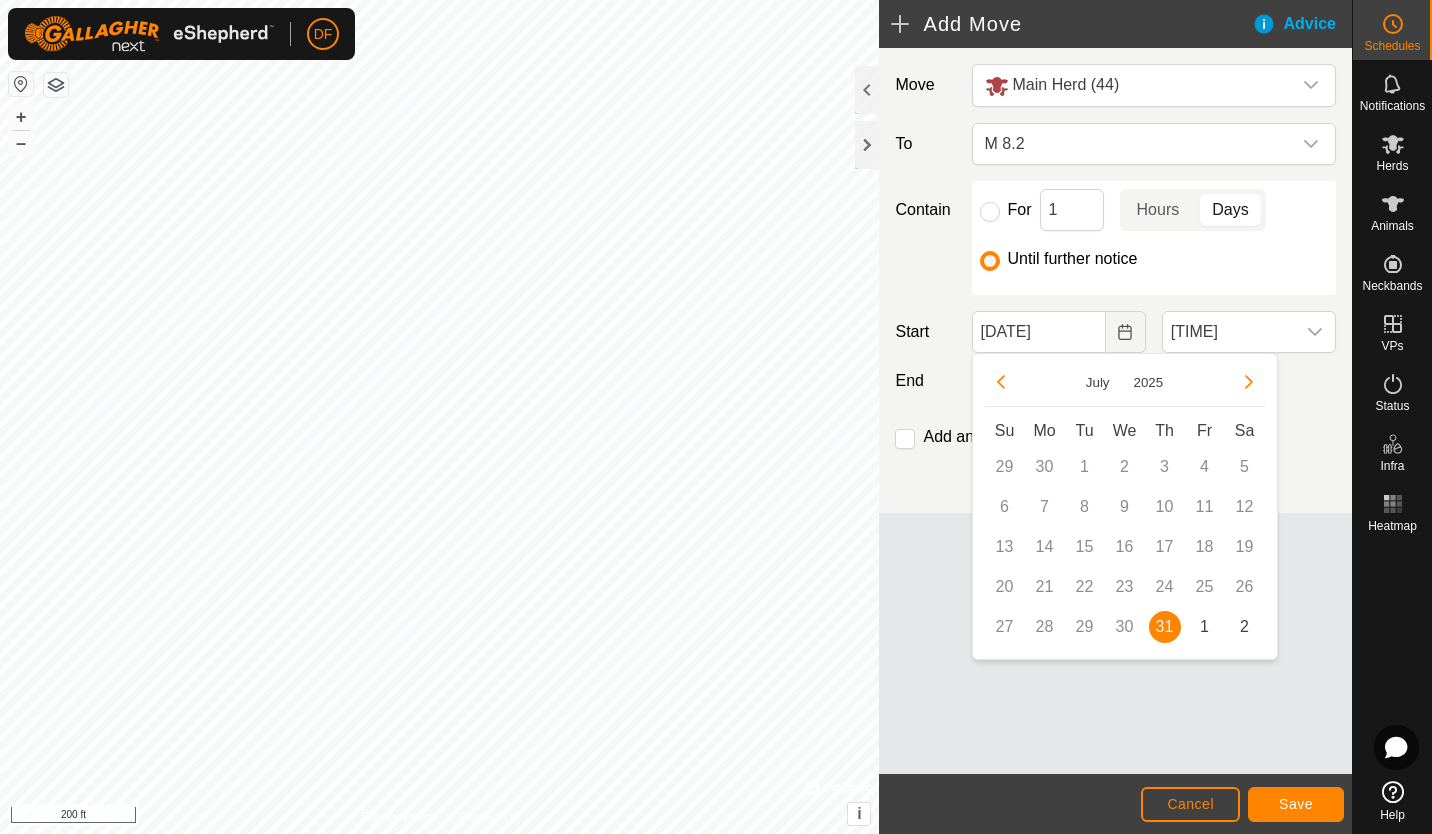 click at bounding box center [1249, 382] 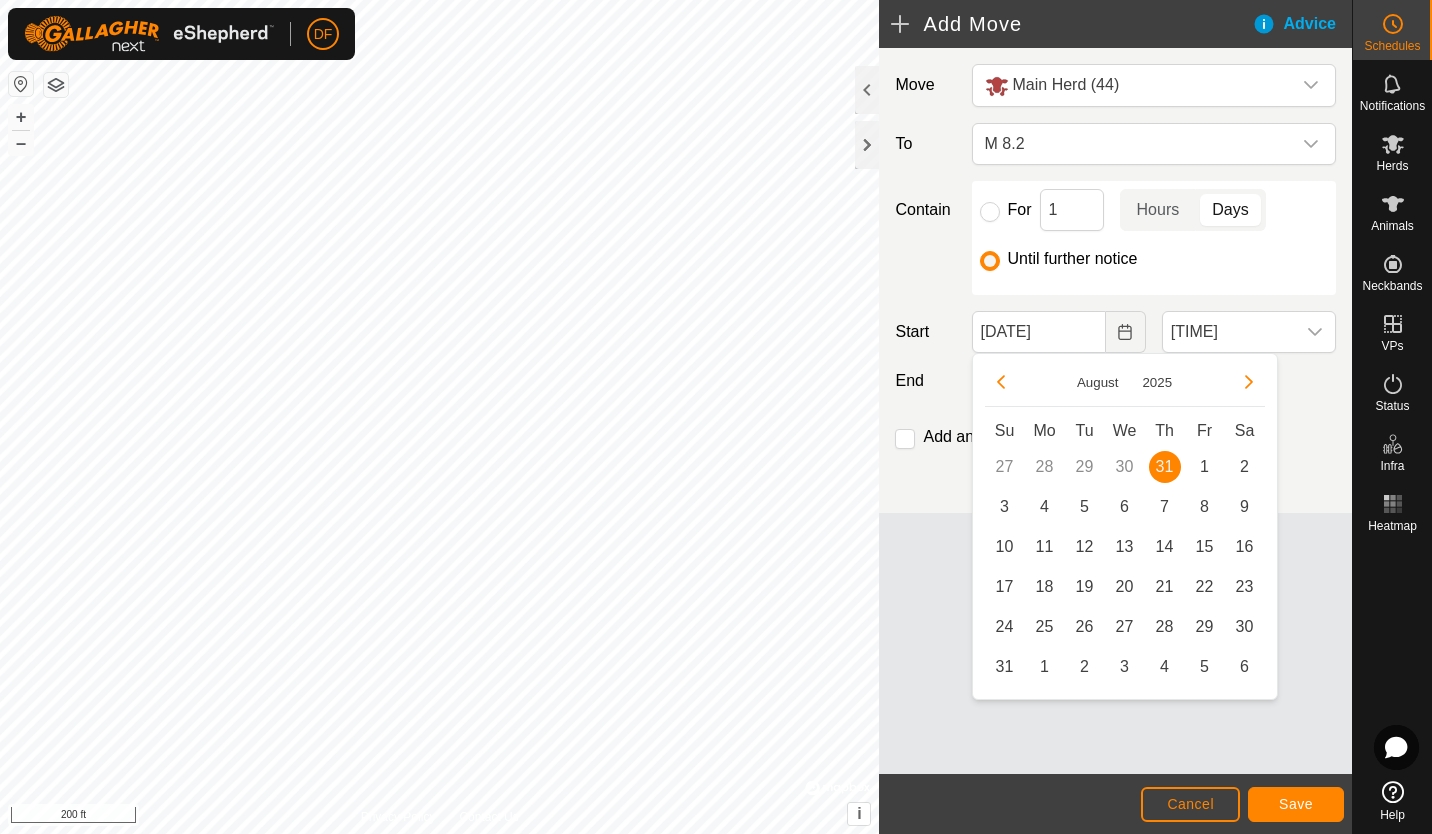 click on "2" at bounding box center (1245, 467) 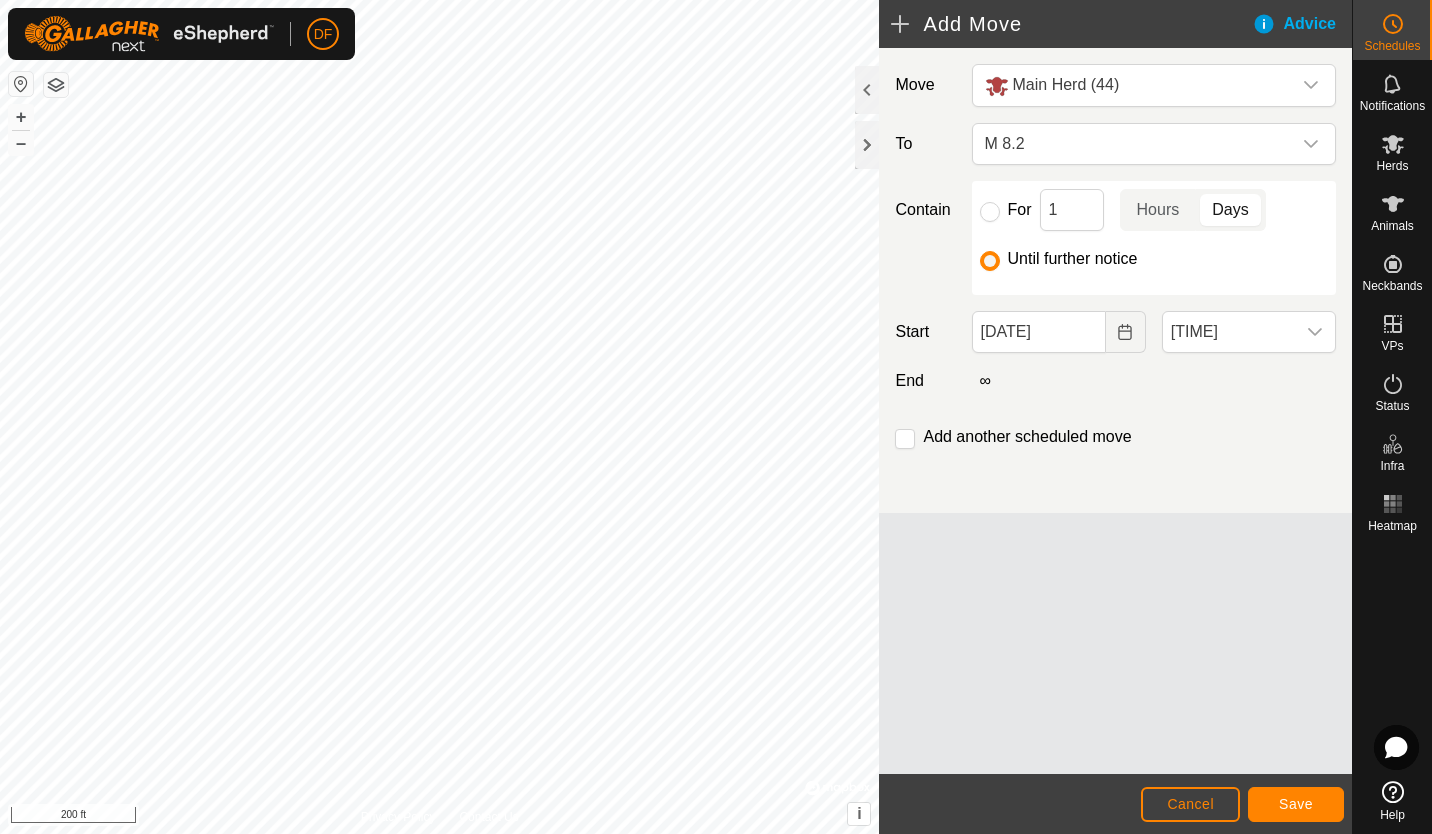 click 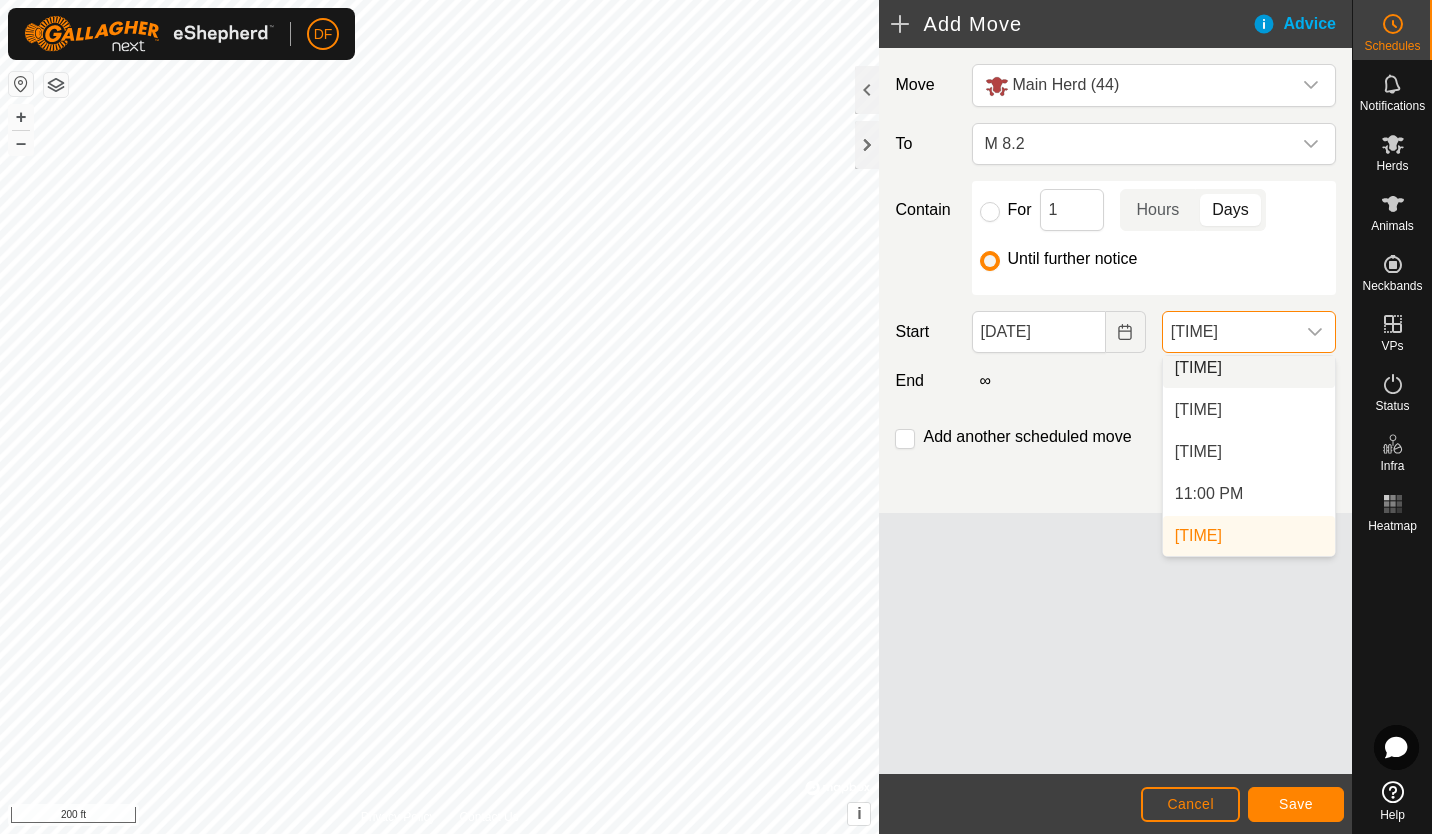 scroll, scrollTop: 1806, scrollLeft: 0, axis: vertical 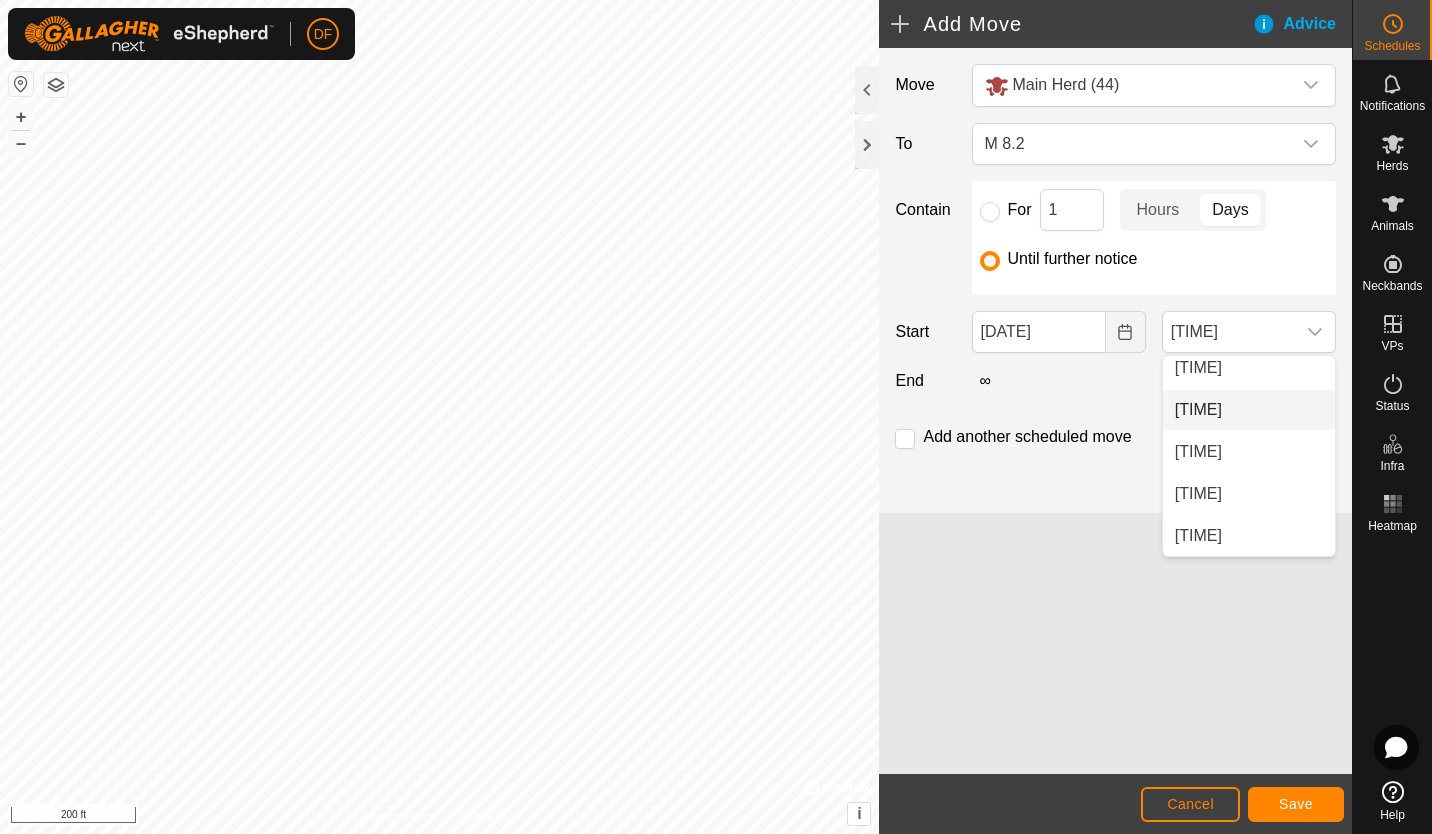 click on "[TIME]" at bounding box center (1249, 410) 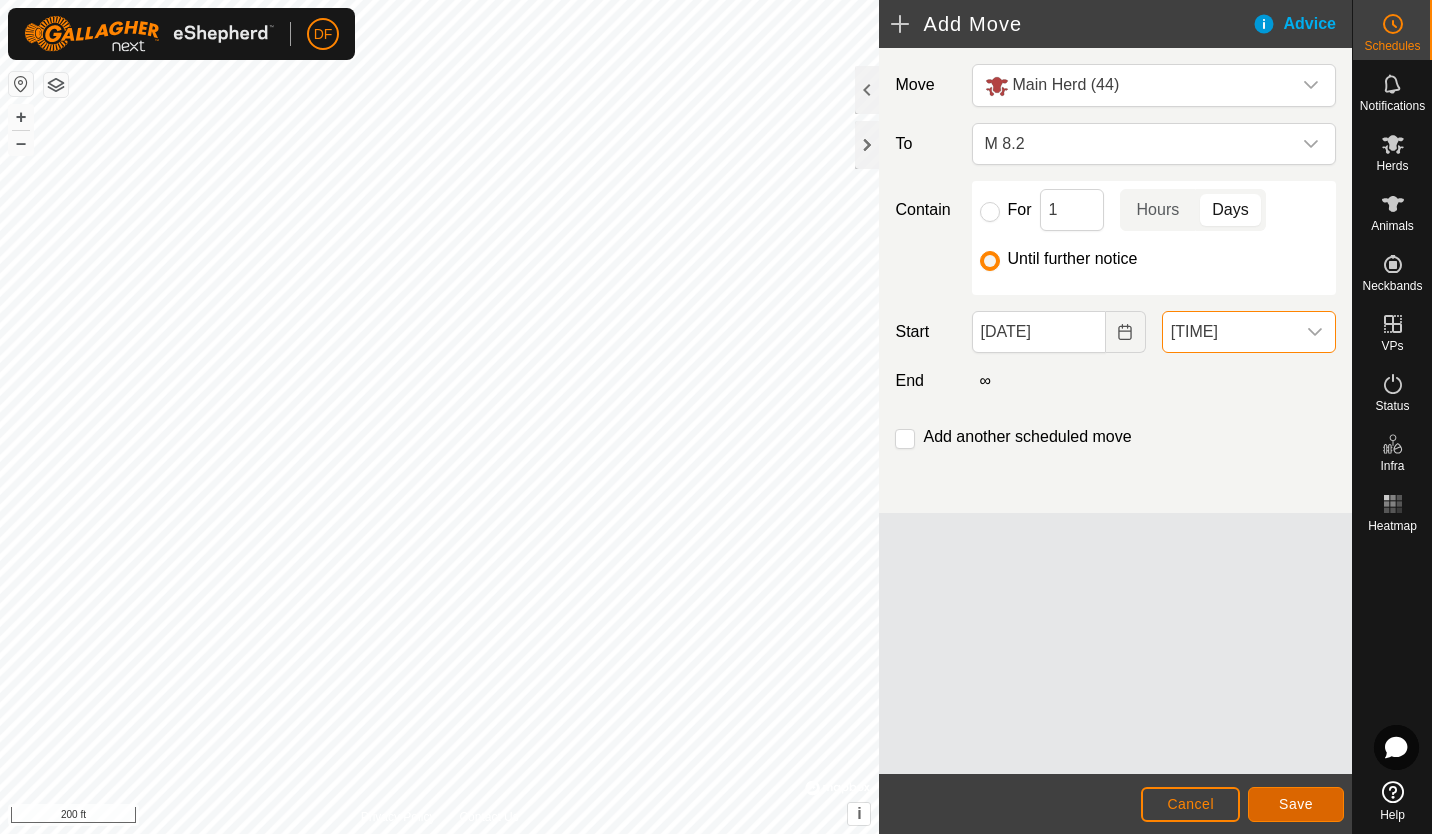 click on "Save" 